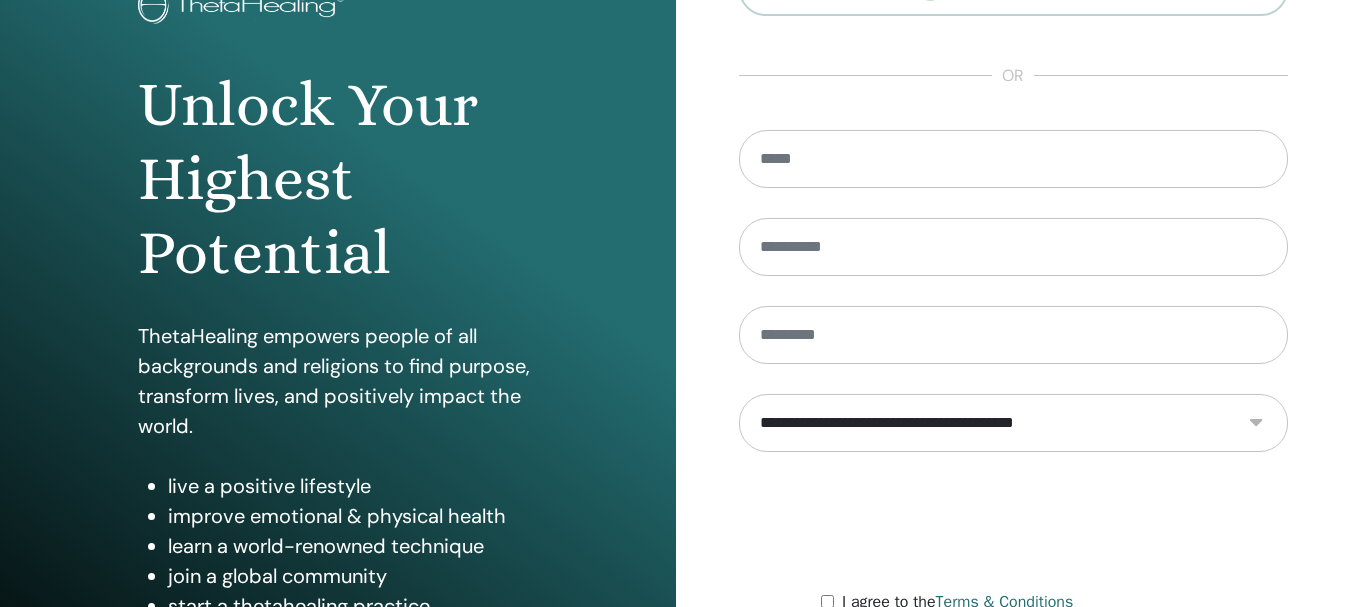 scroll, scrollTop: 200, scrollLeft: 0, axis: vertical 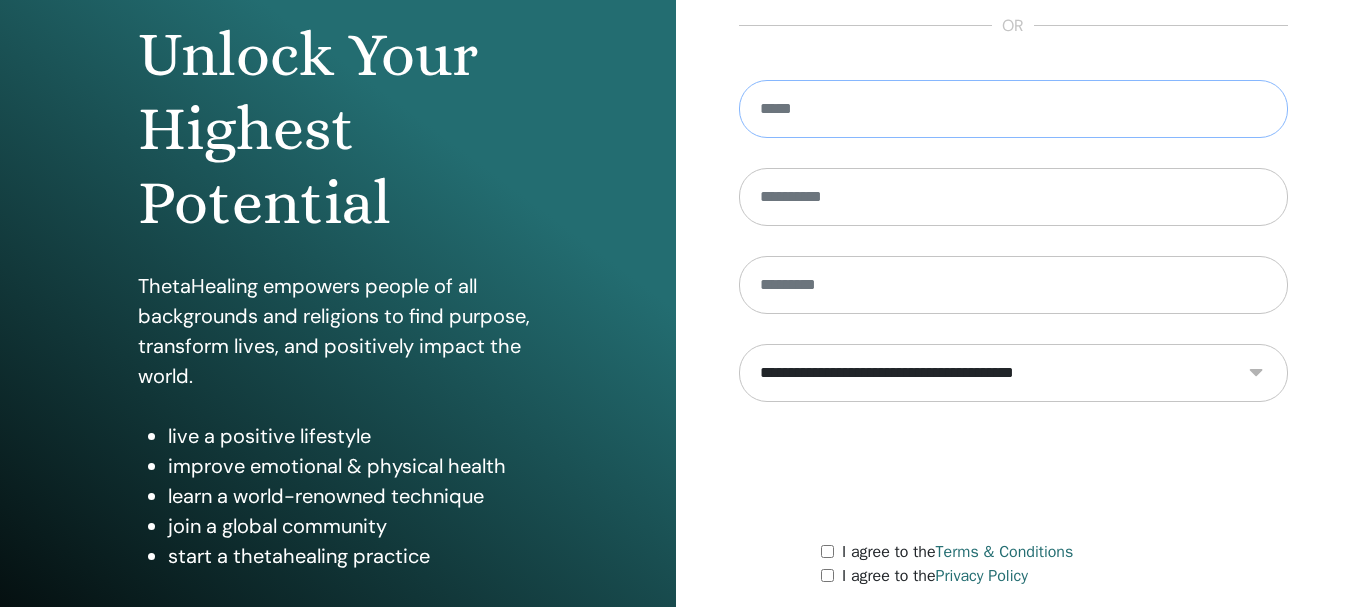 click at bounding box center [1014, 109] 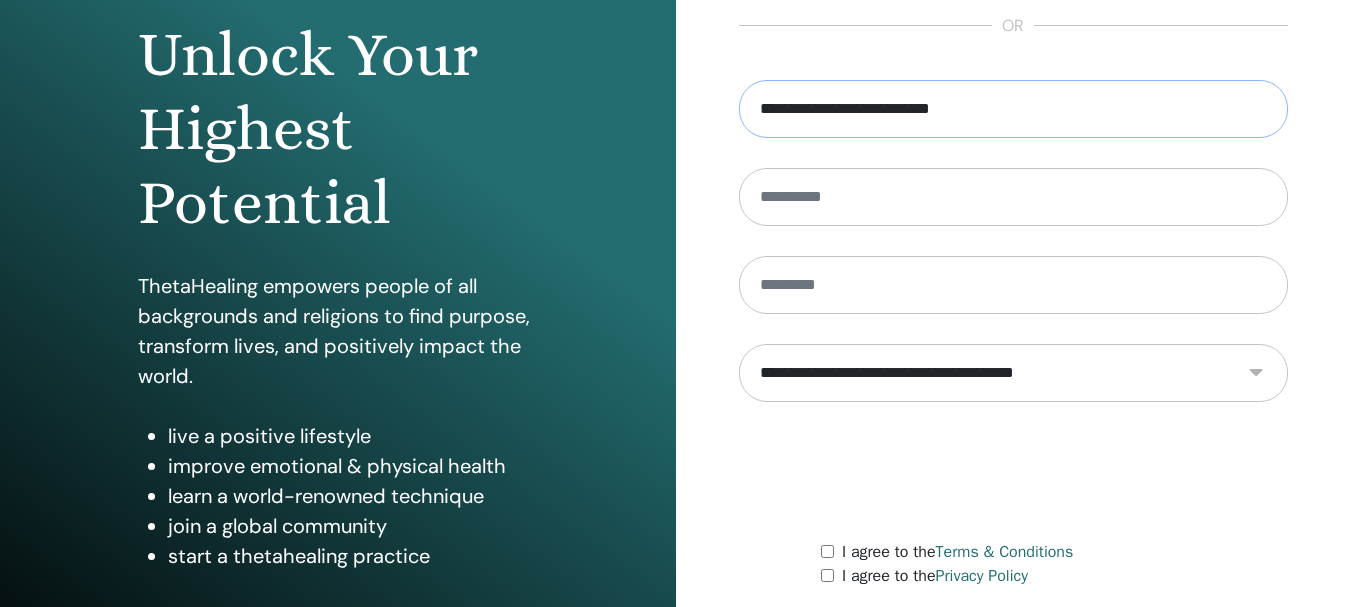 type on "**********" 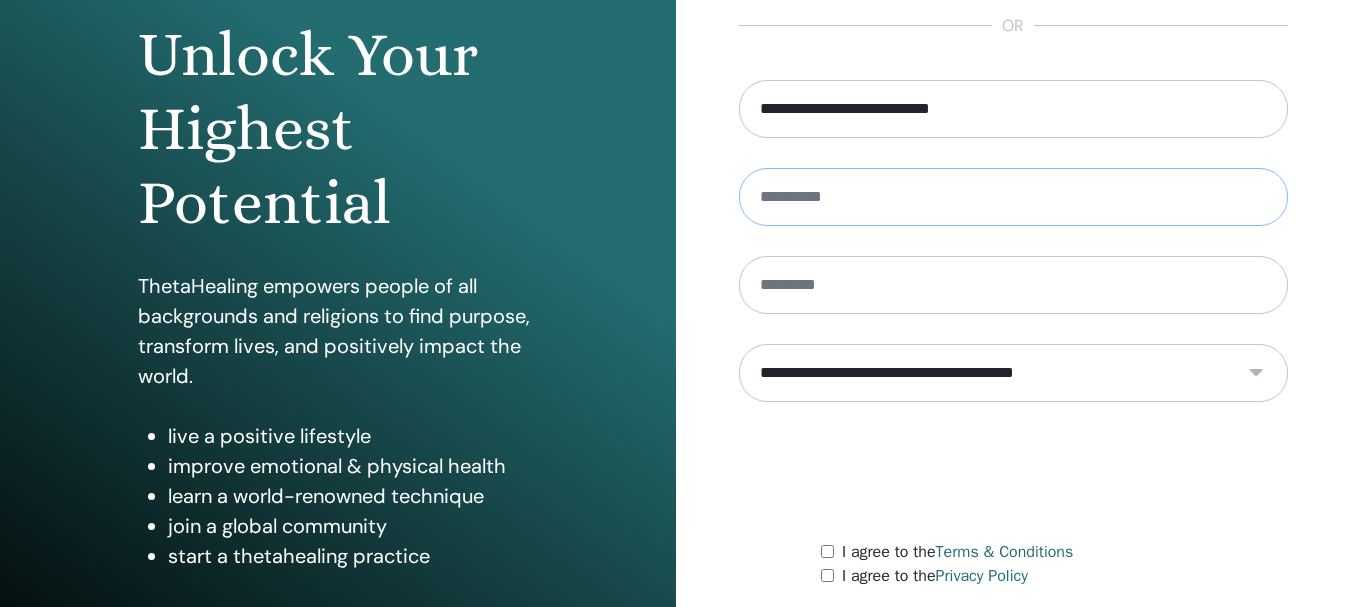 click at bounding box center (1014, 197) 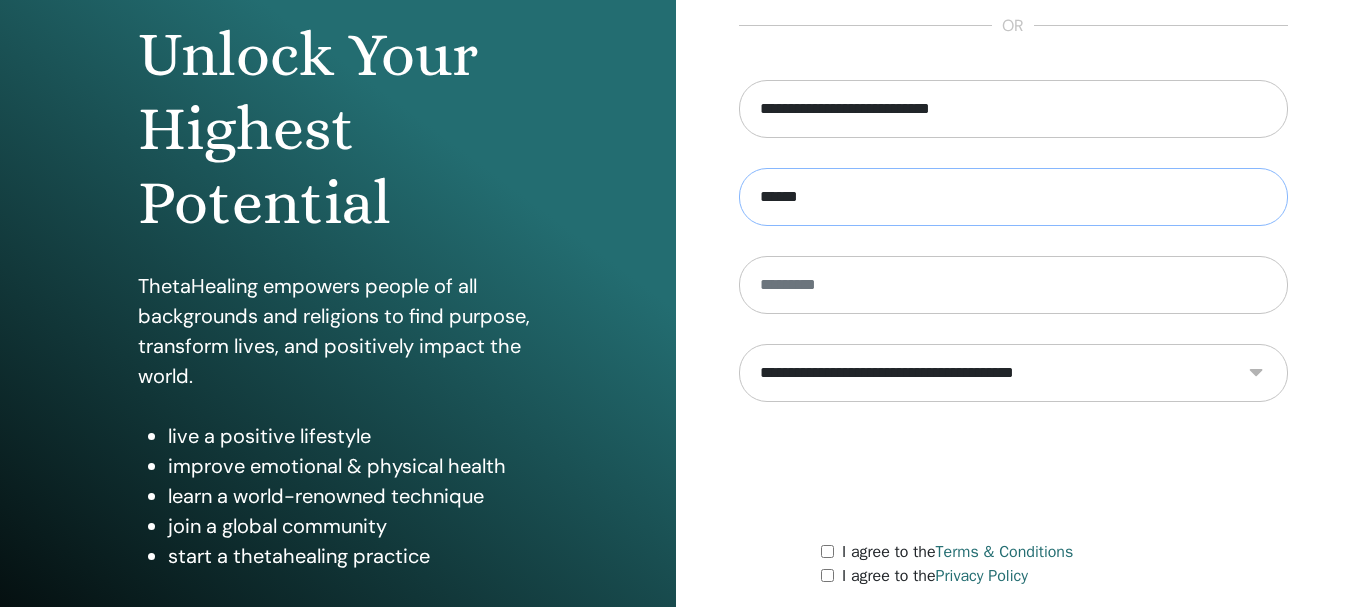 type on "******" 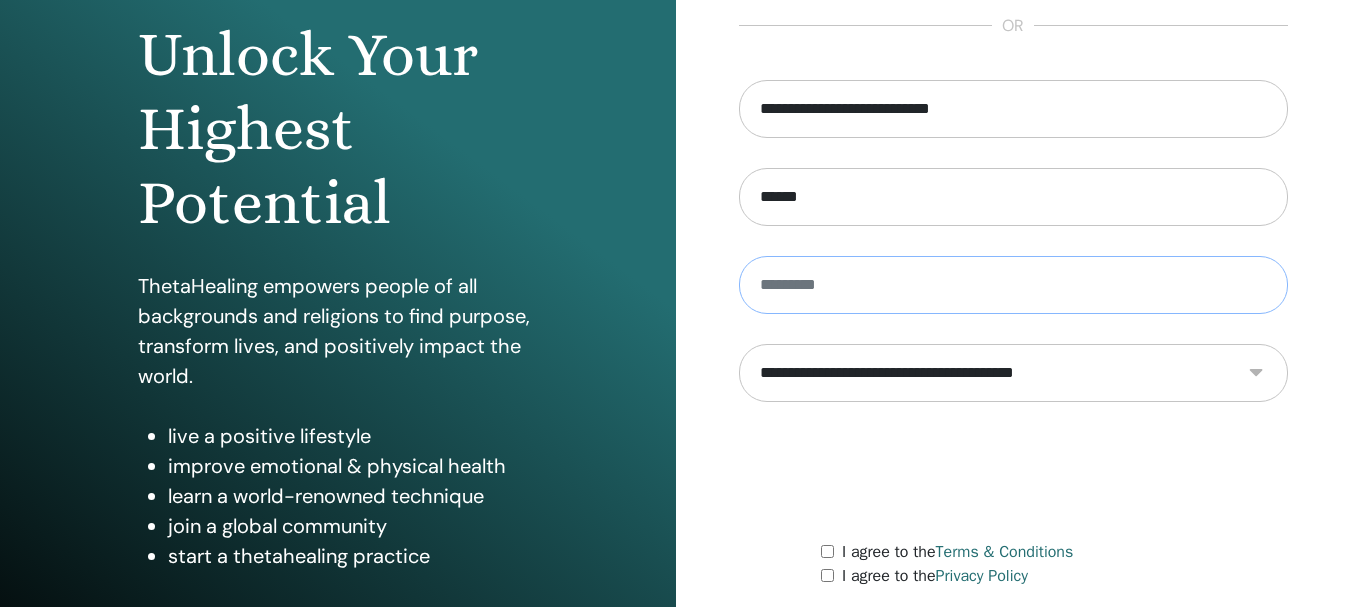 click at bounding box center (1014, 285) 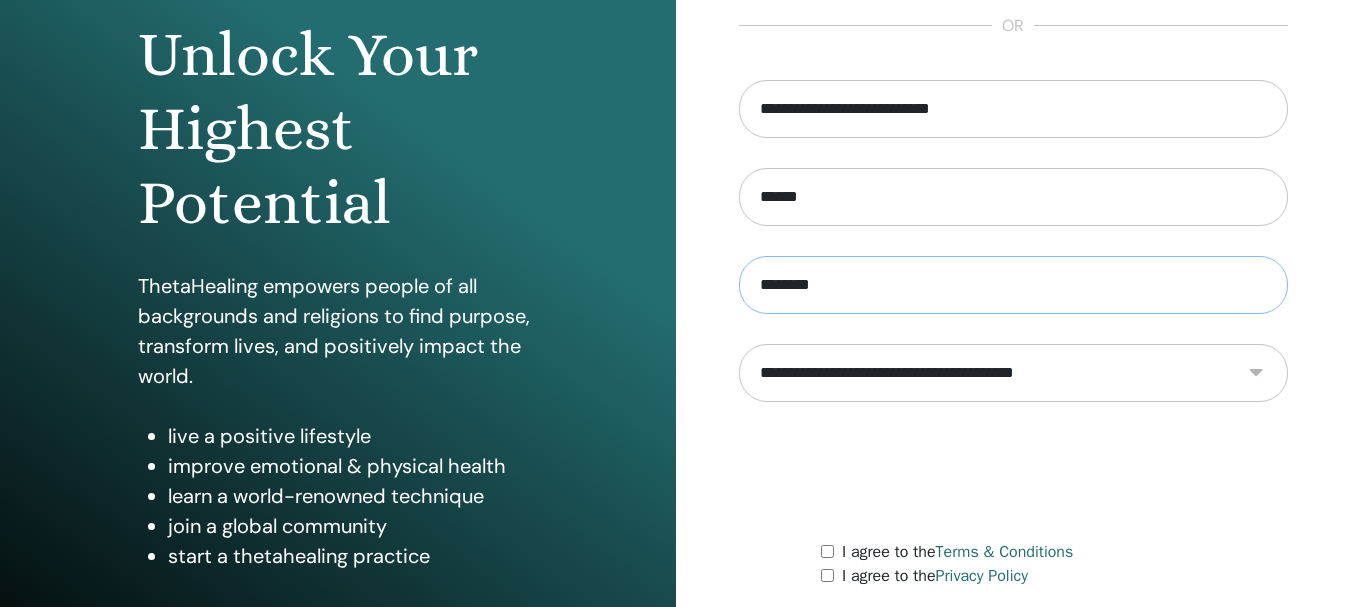 type on "********" 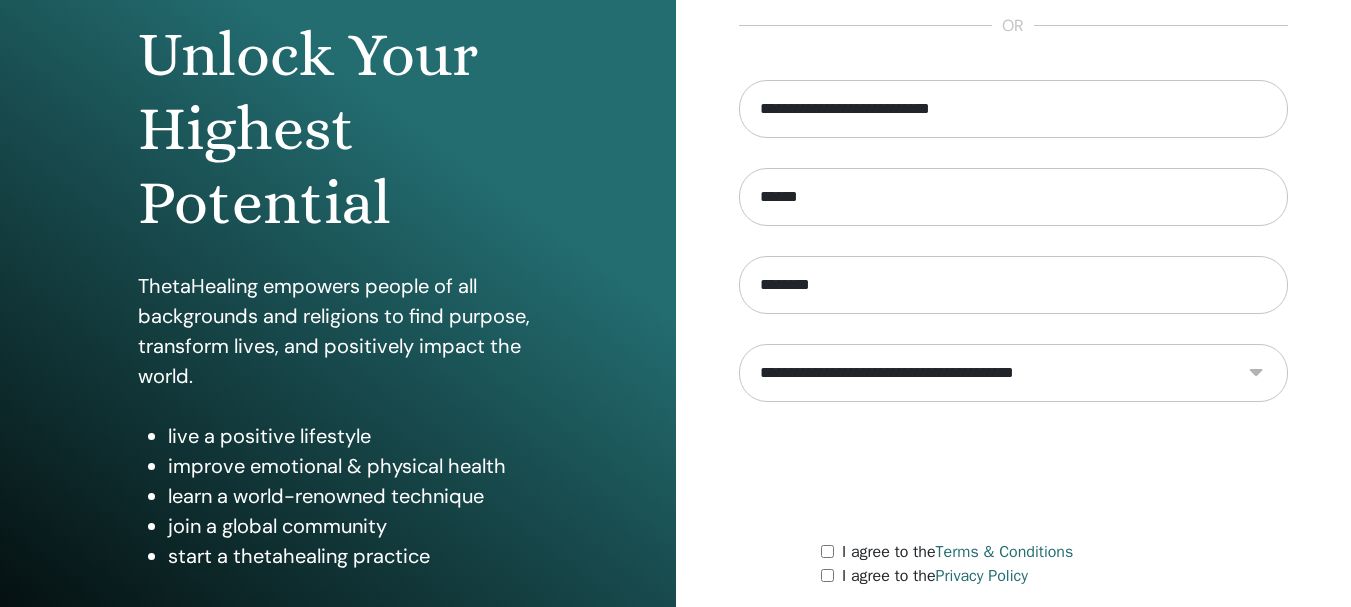 click on "**********" at bounding box center (1014, 373) 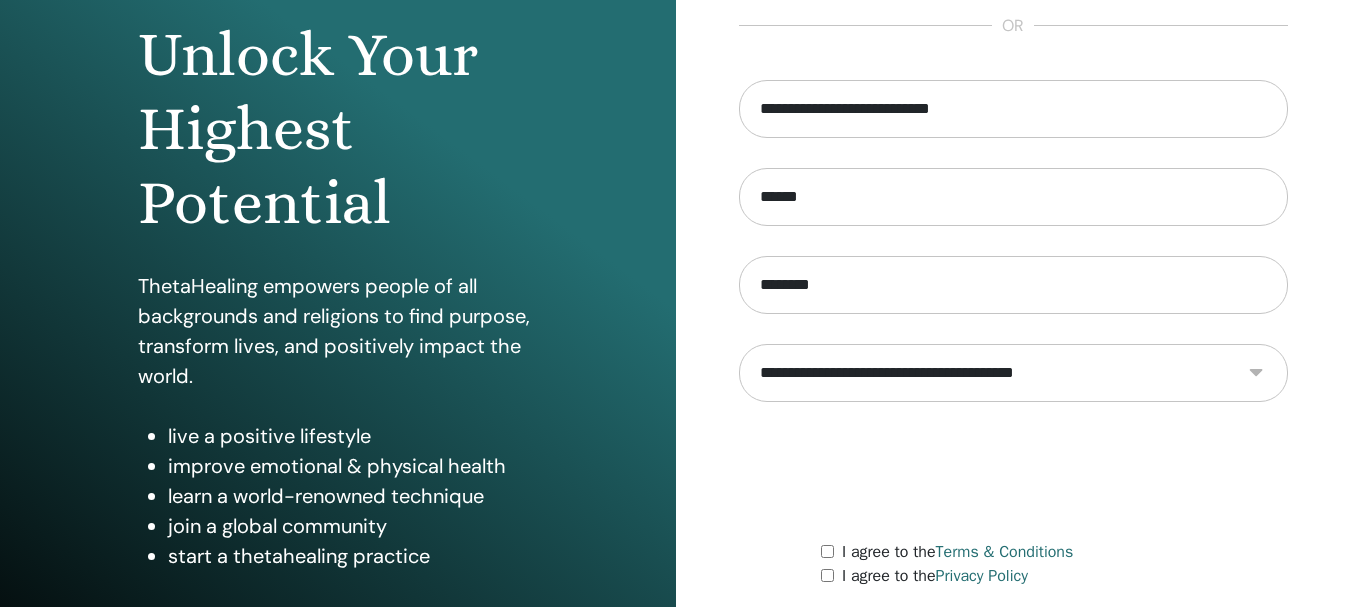 select on "***" 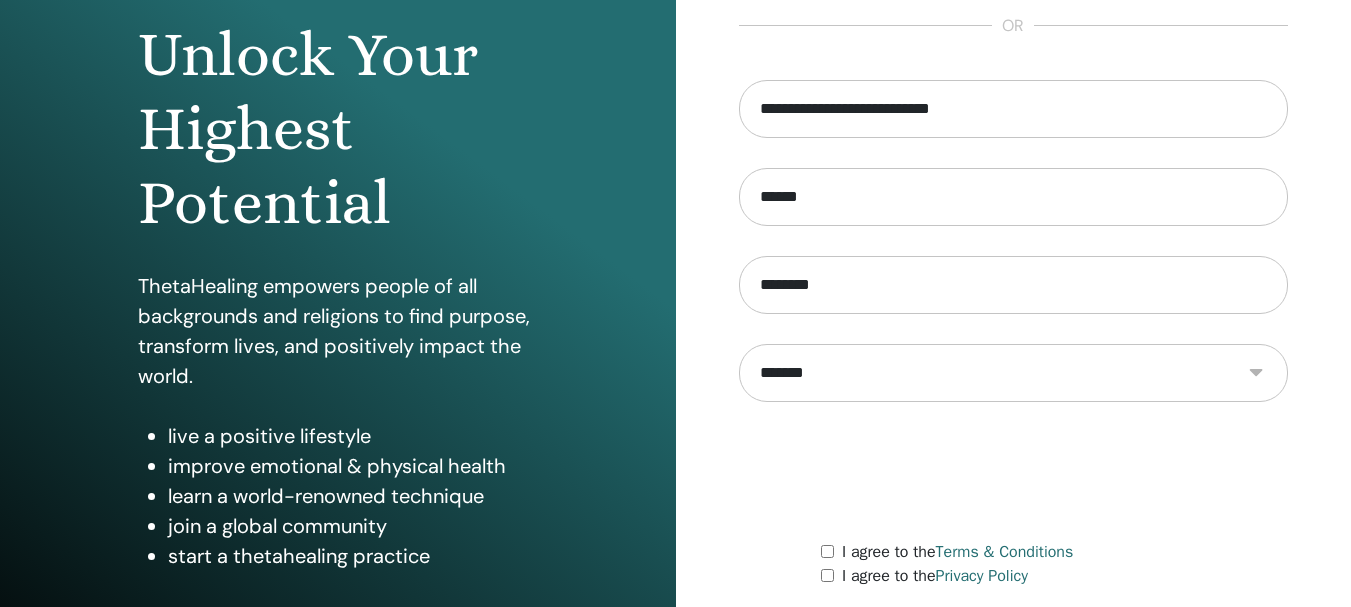 click on "**********" at bounding box center (1014, 373) 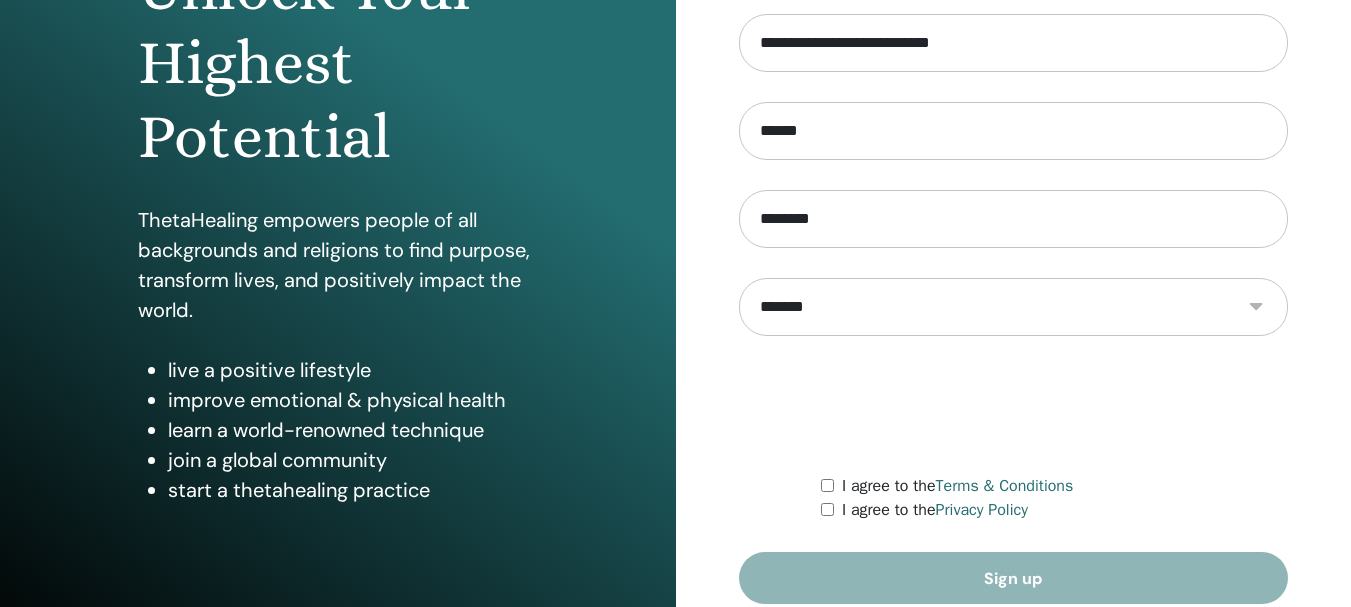 scroll, scrollTop: 353, scrollLeft: 0, axis: vertical 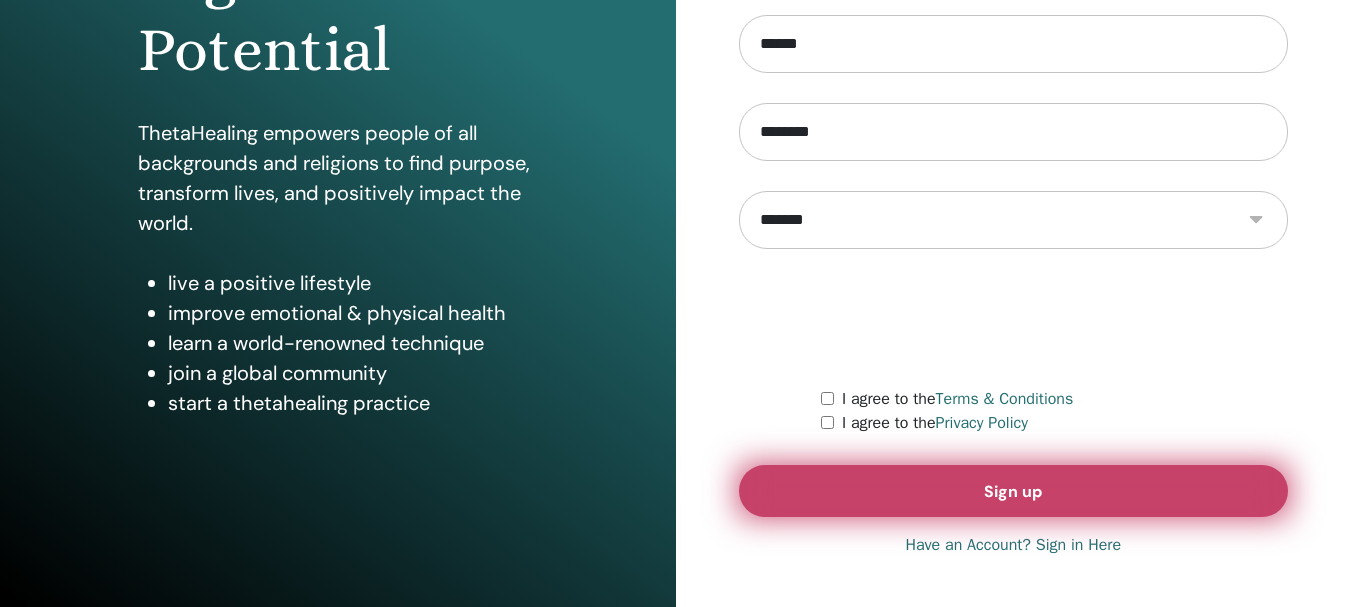 click on "Sign up" at bounding box center [1013, 491] 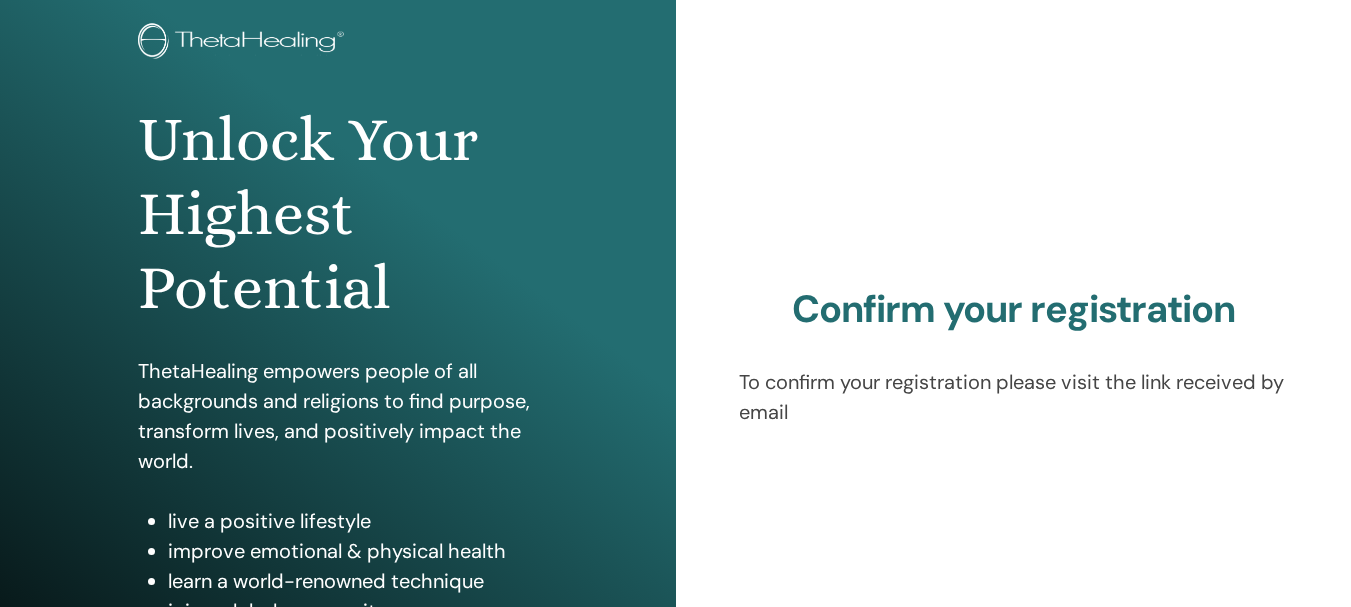 scroll, scrollTop: 353, scrollLeft: 0, axis: vertical 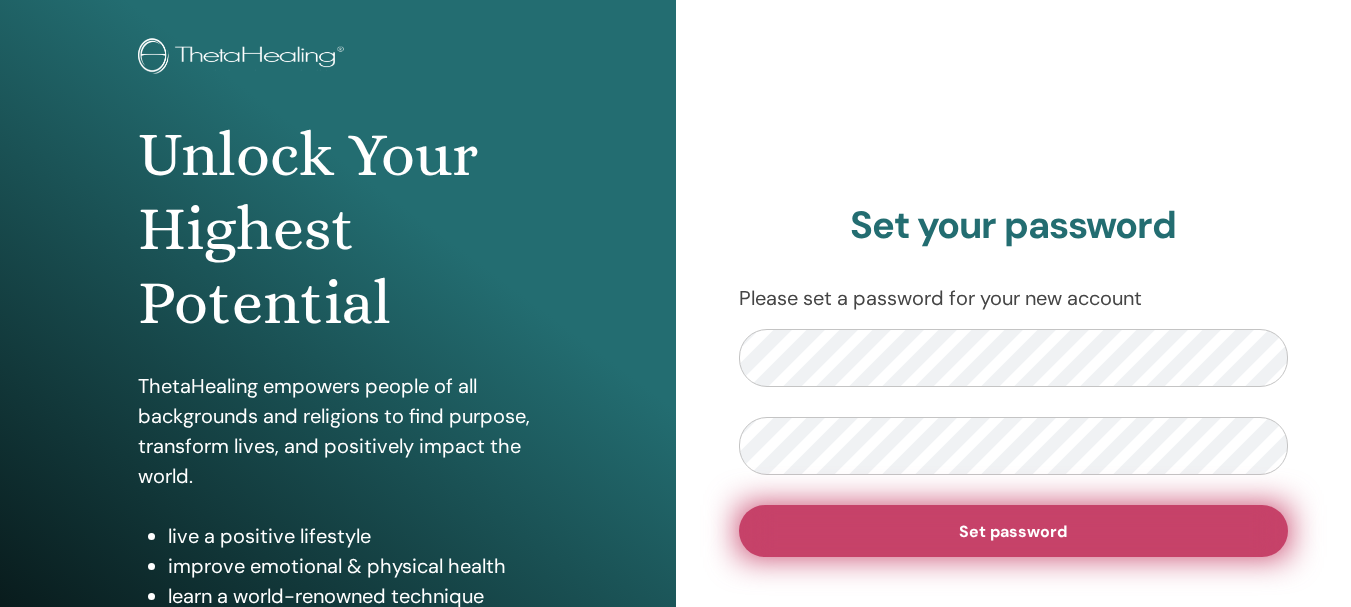 click on "Set password" at bounding box center (1014, 531) 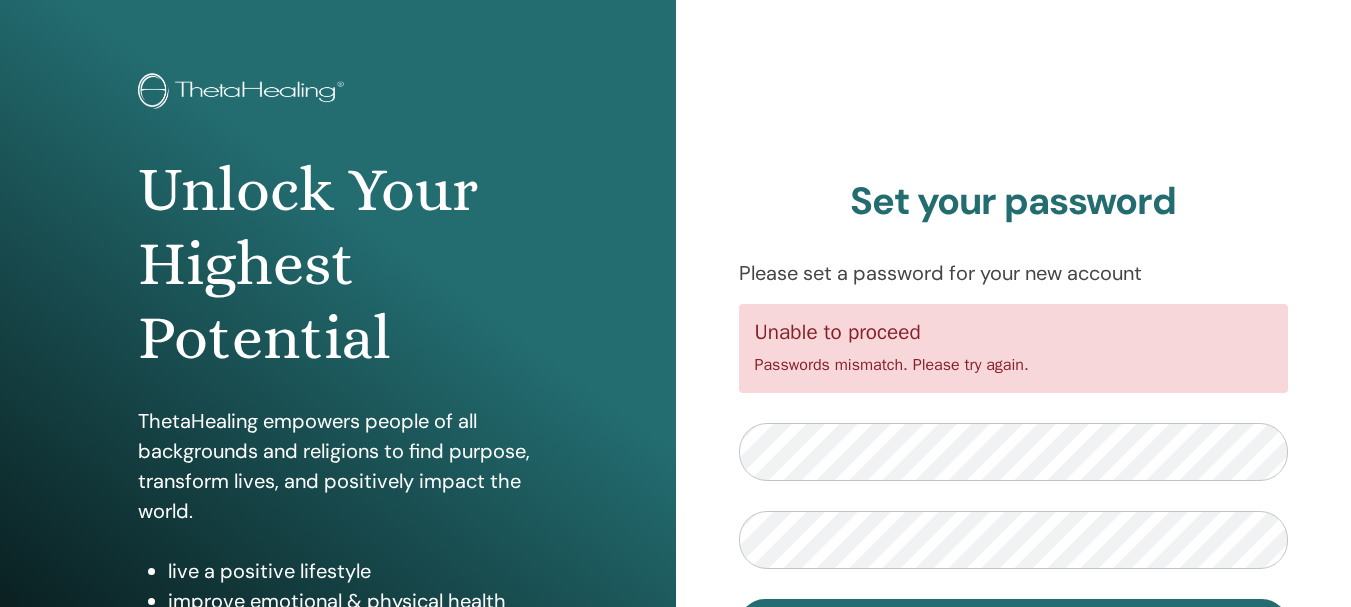 scroll, scrollTop: 100, scrollLeft: 0, axis: vertical 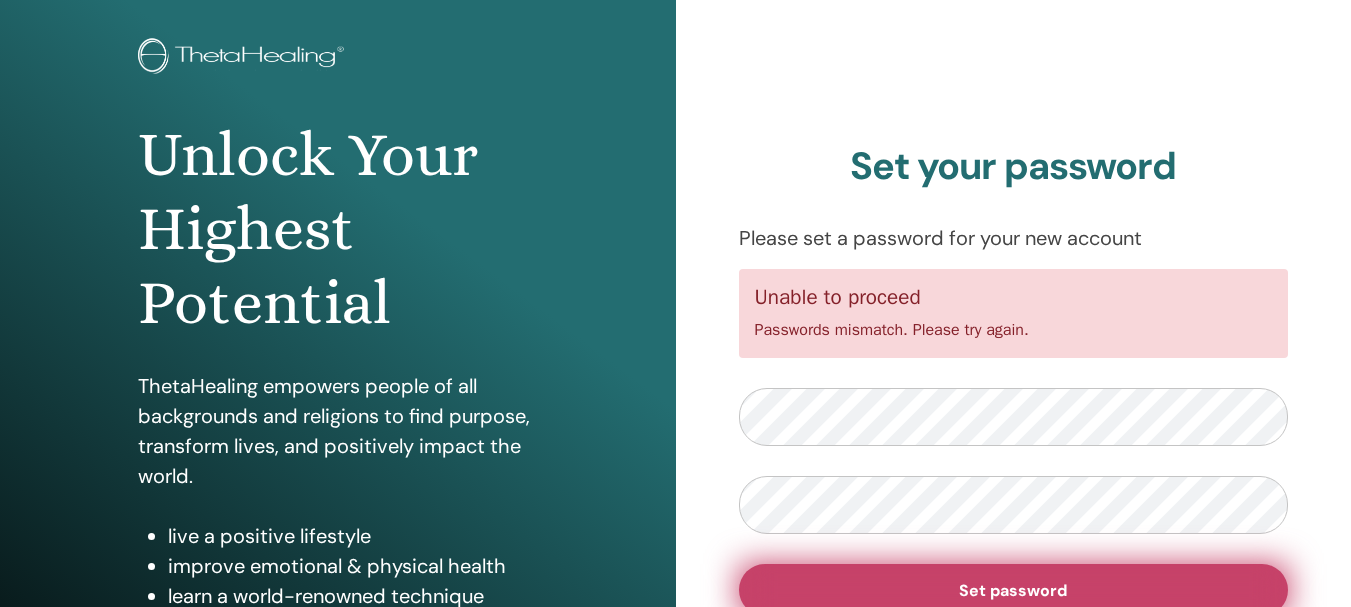click on "Set password" at bounding box center (1013, 590) 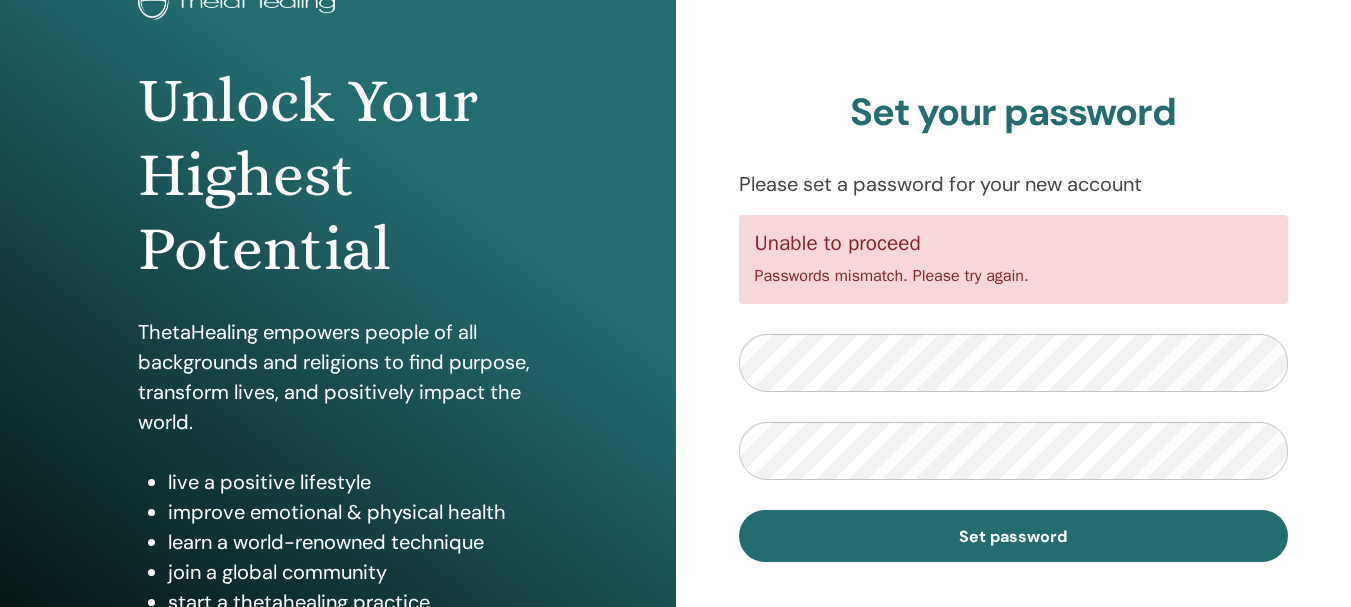 scroll, scrollTop: 200, scrollLeft: 0, axis: vertical 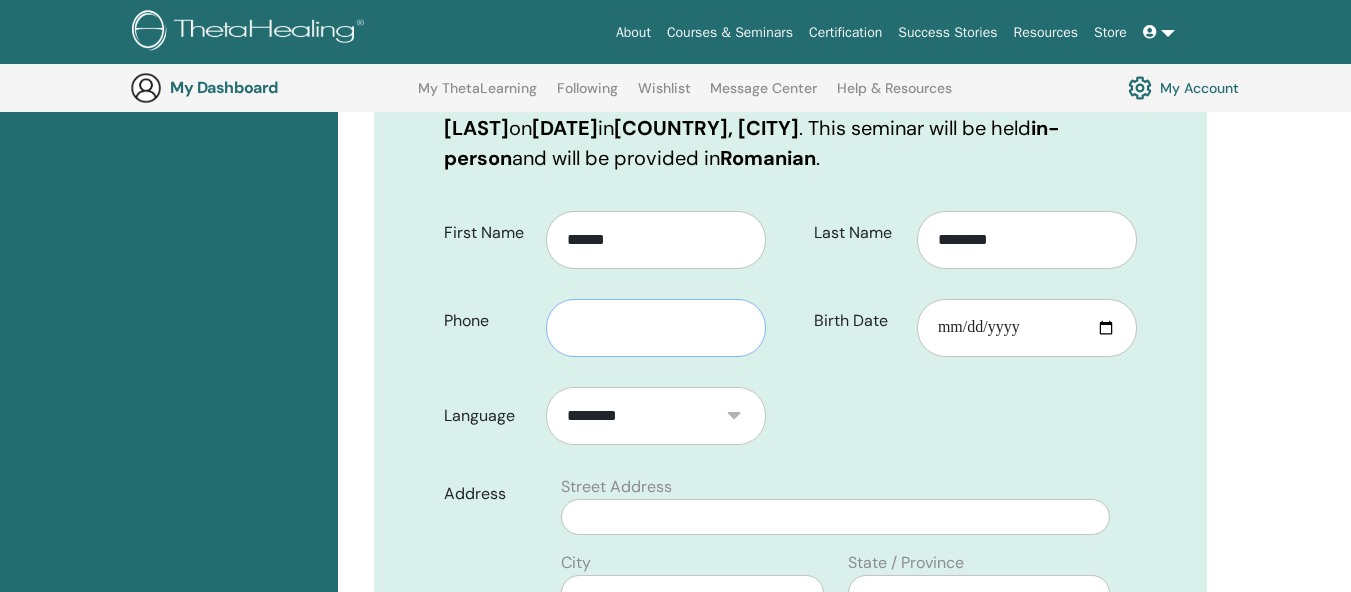 click at bounding box center [656, 328] 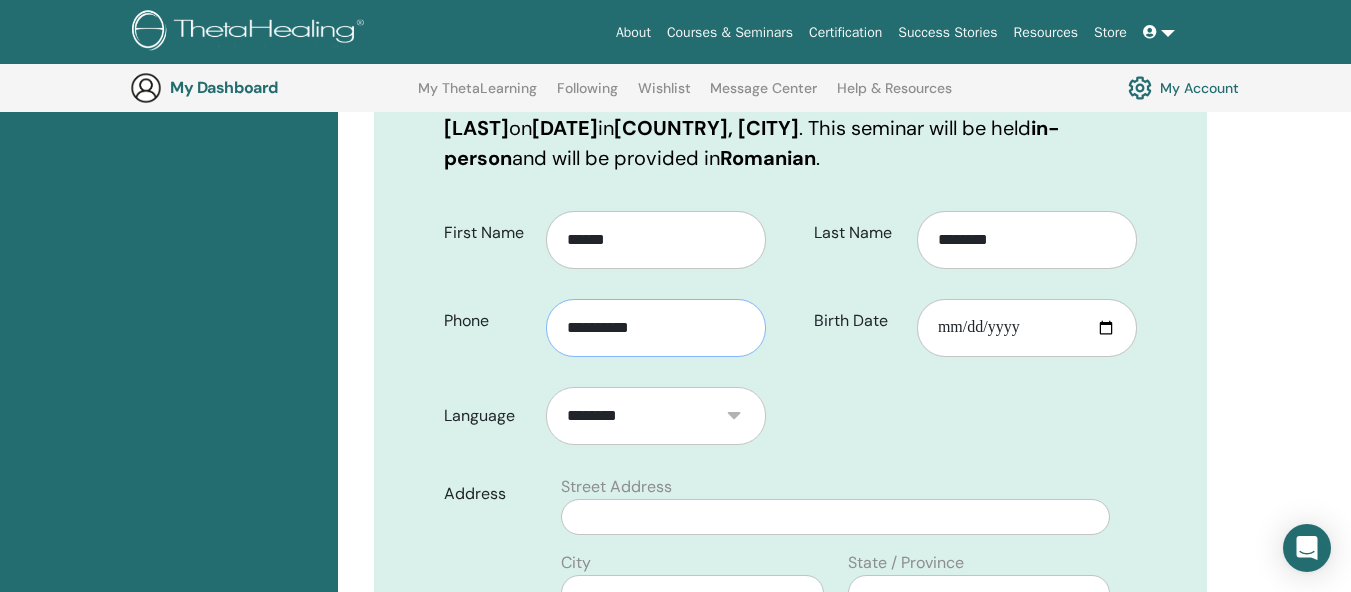 type on "**********" 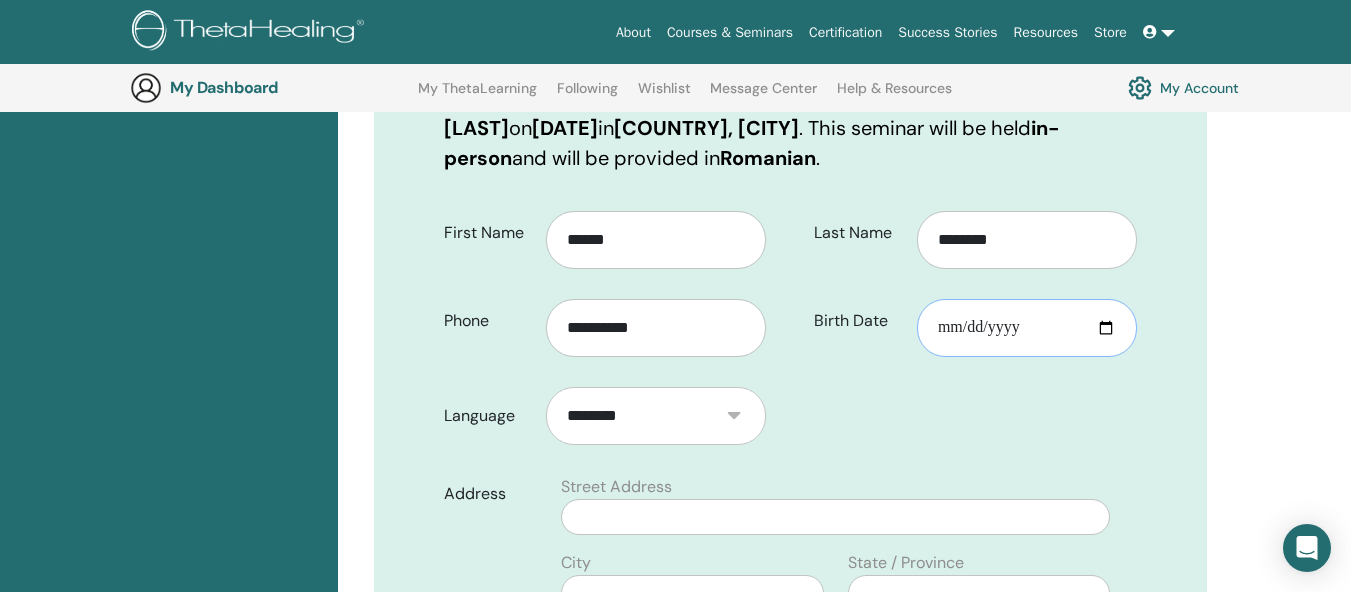 click on "Birth Date" at bounding box center (1027, 328) 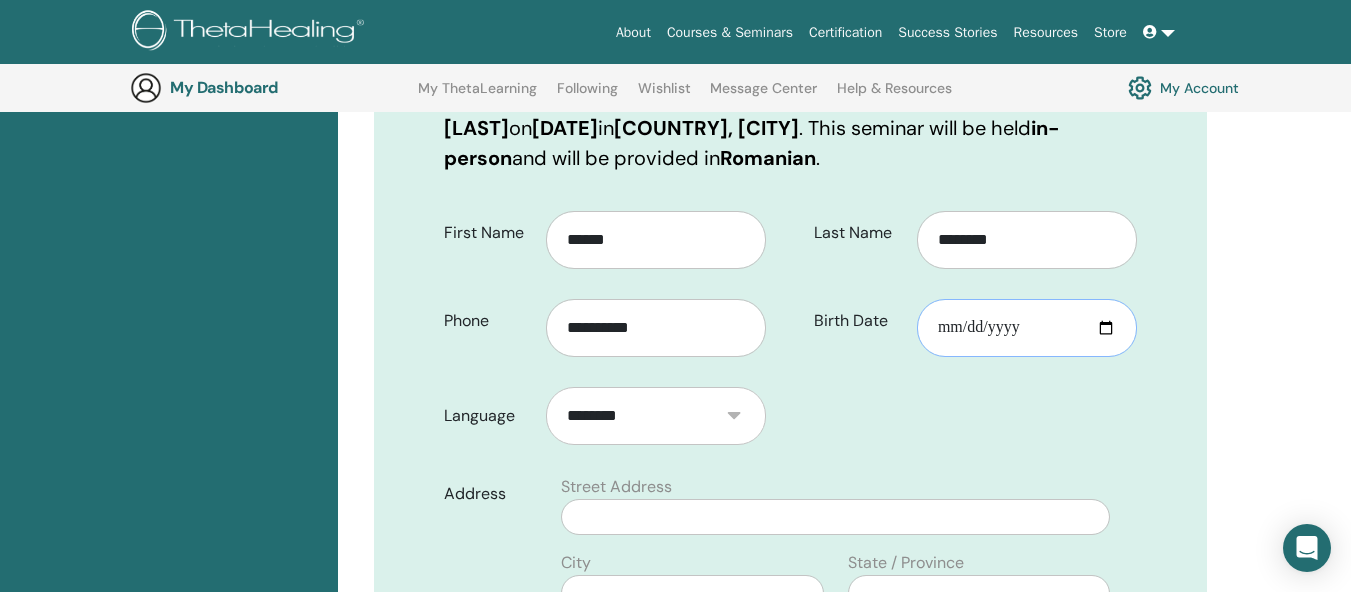 type on "**********" 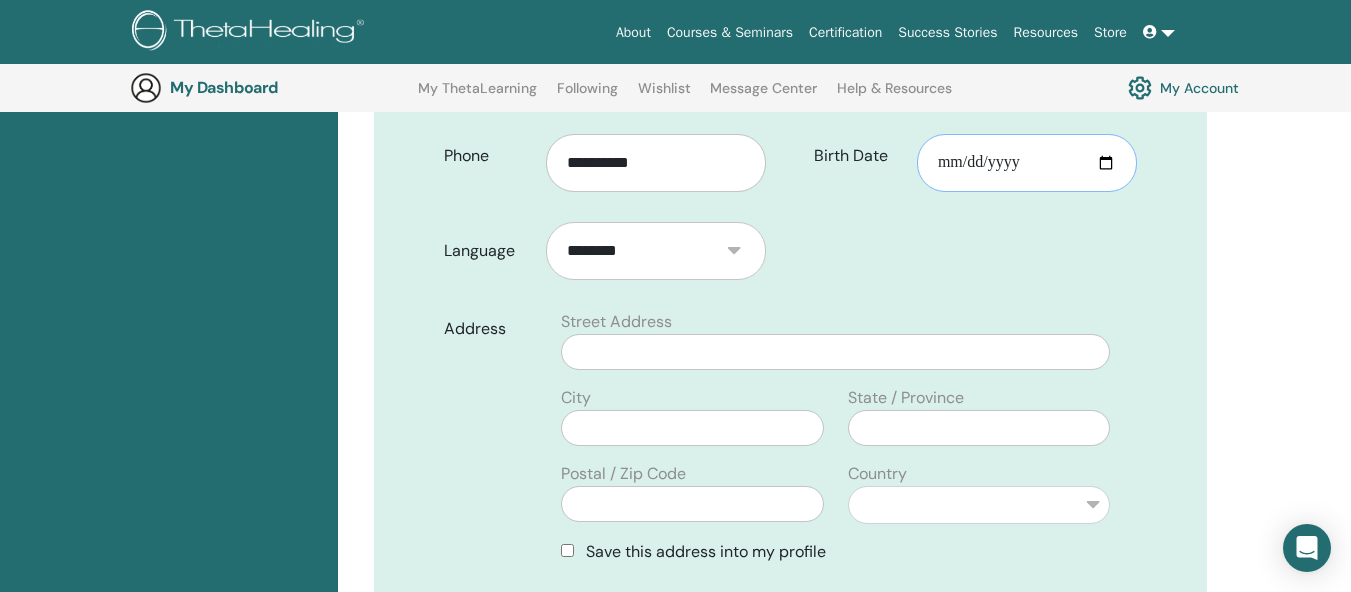 scroll, scrollTop: 548, scrollLeft: 0, axis: vertical 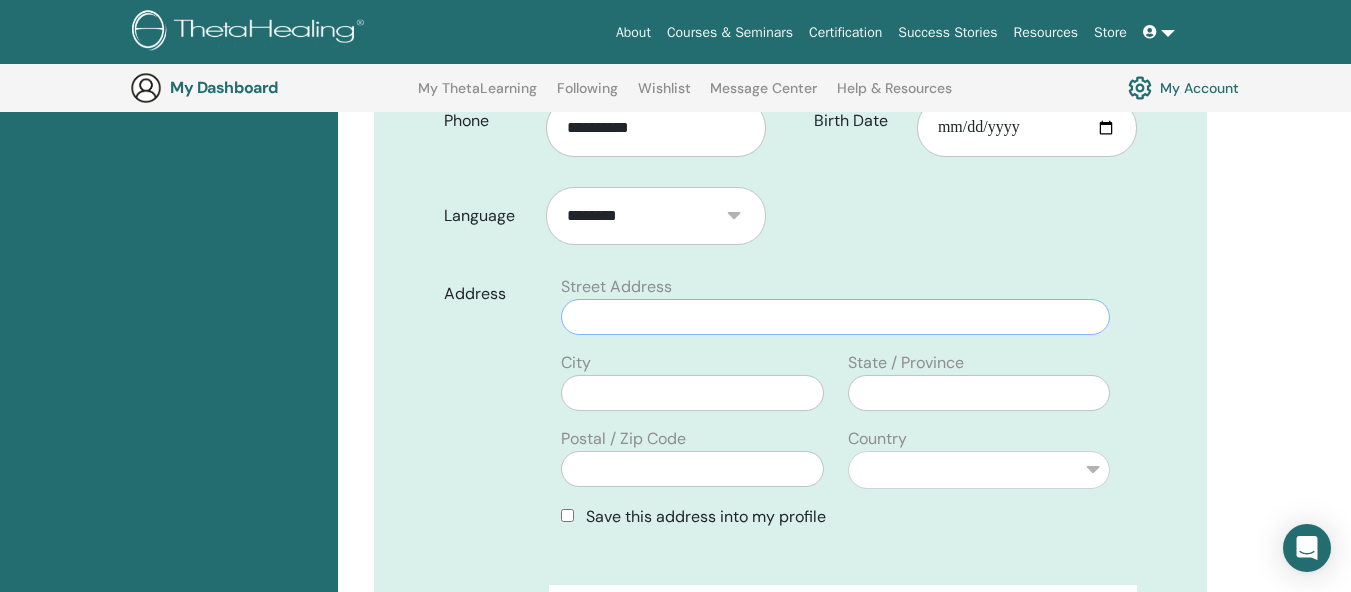 click at bounding box center (835, 317) 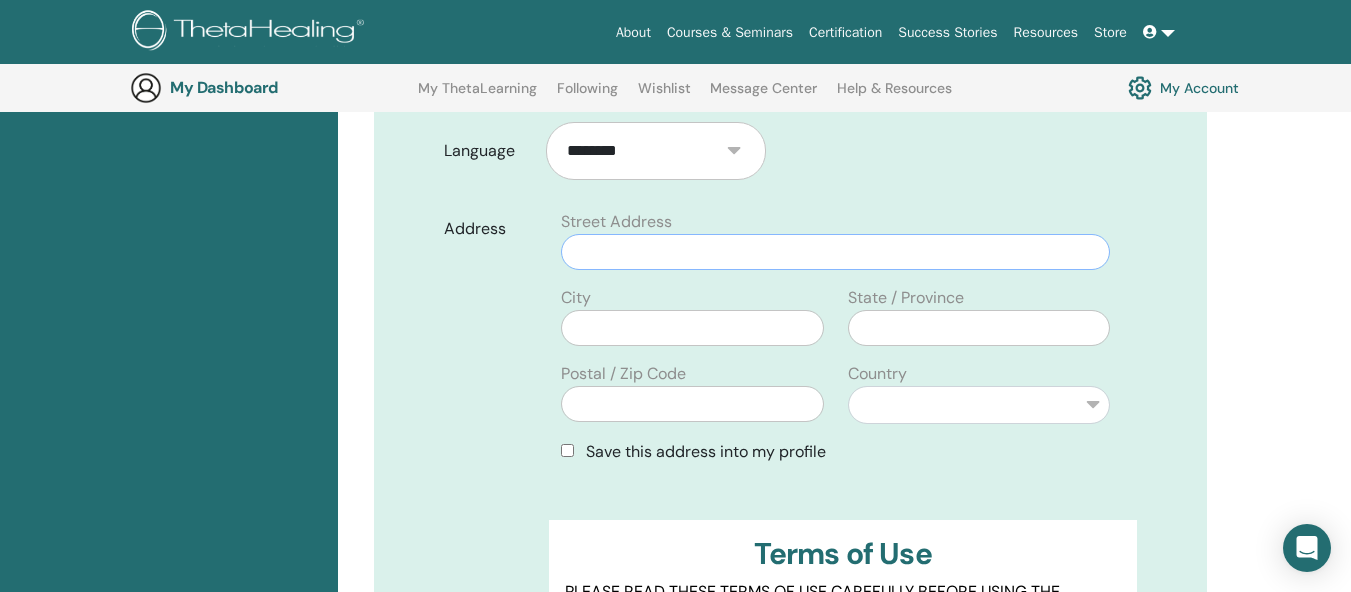 scroll, scrollTop: 648, scrollLeft: 0, axis: vertical 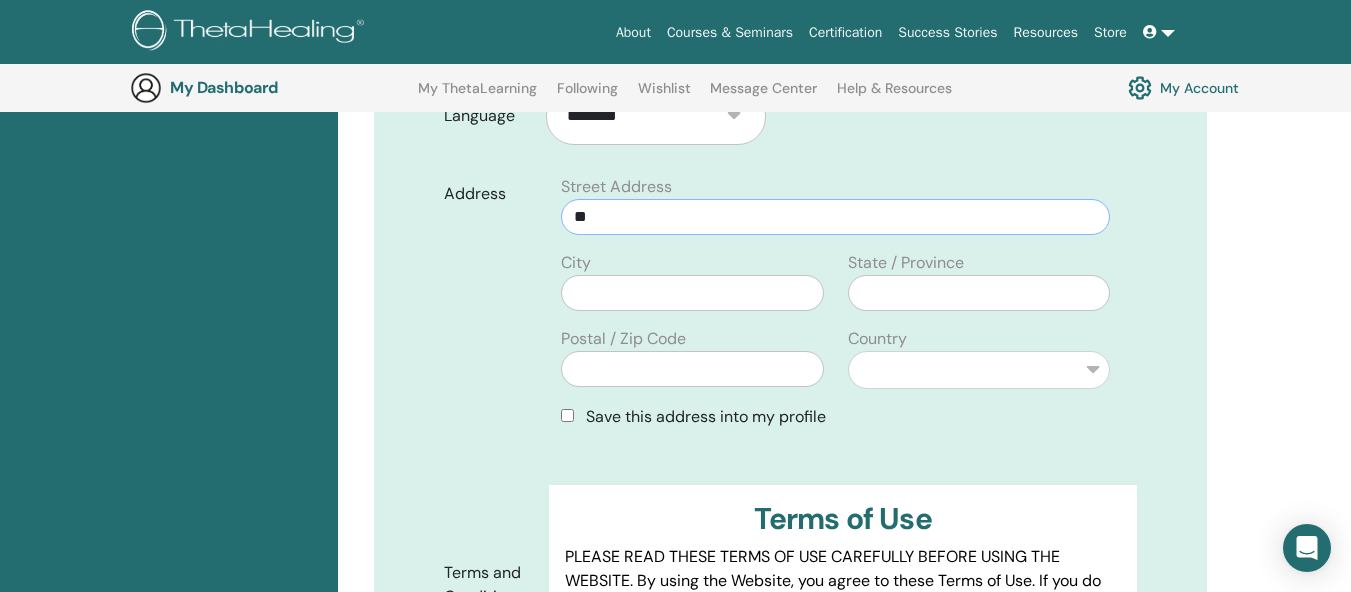 type on "*" 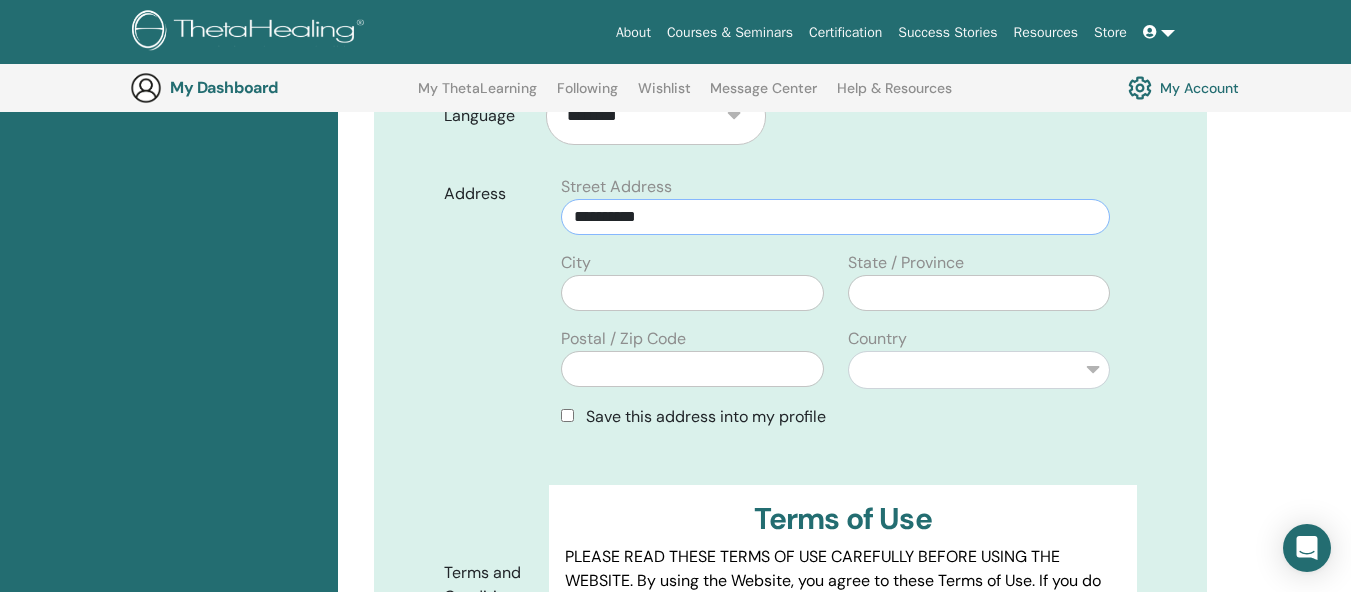 type on "**********" 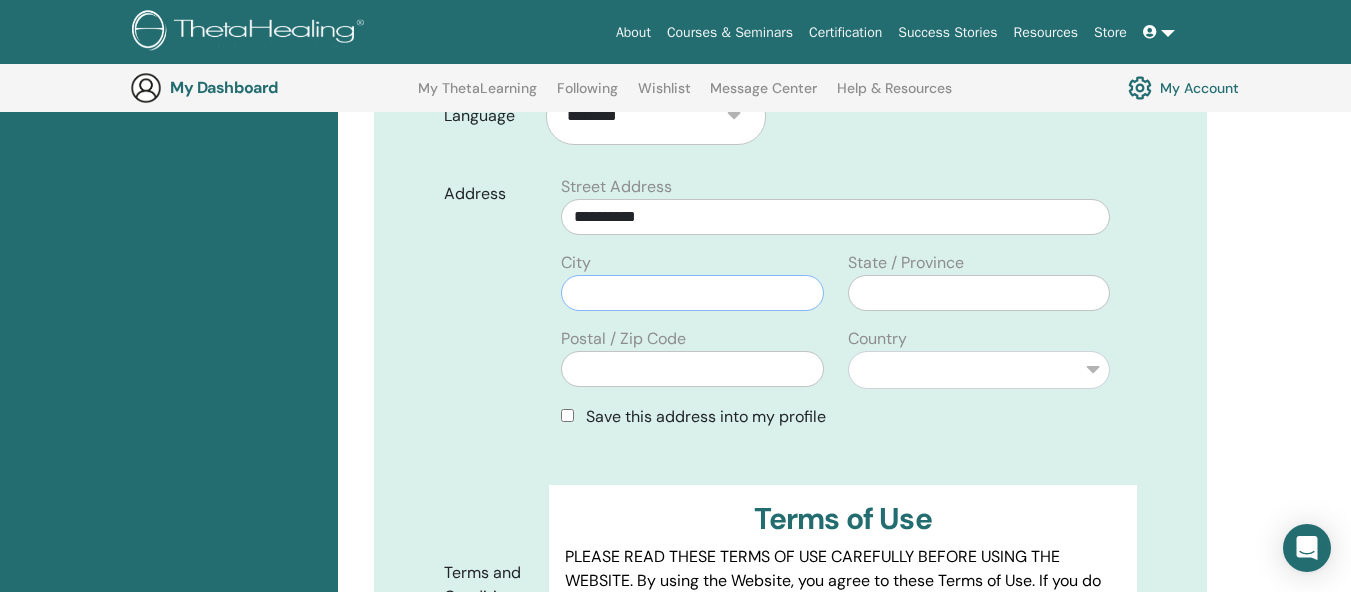 click at bounding box center [692, 293] 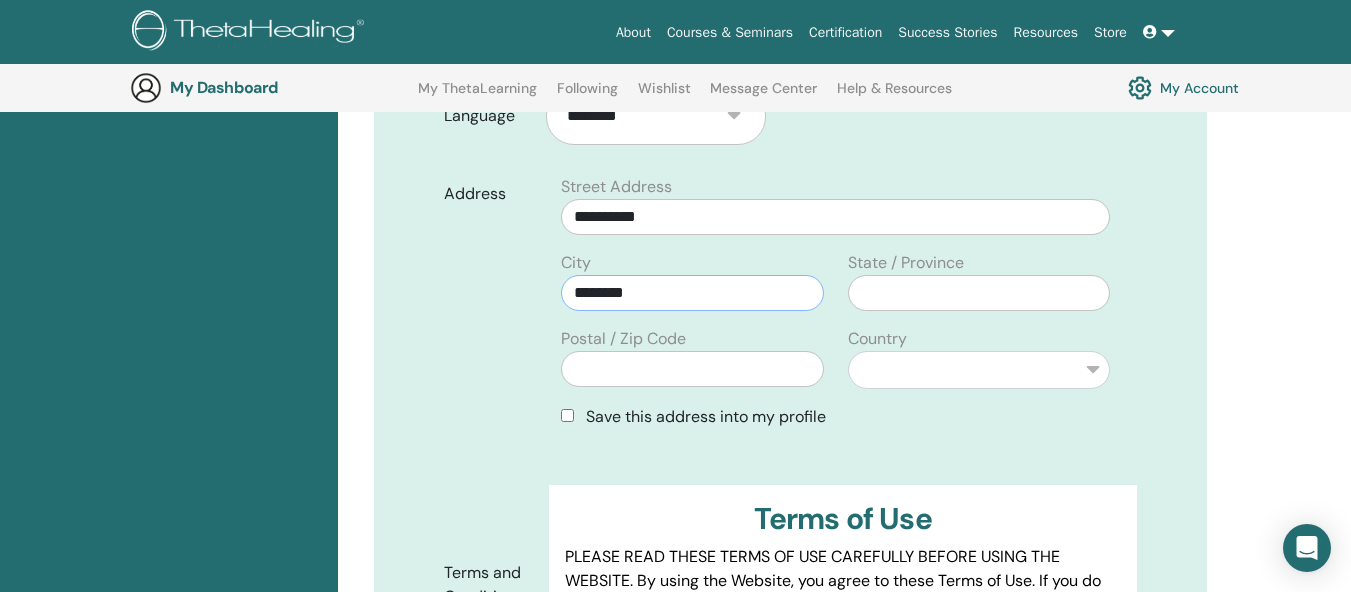 type on "********" 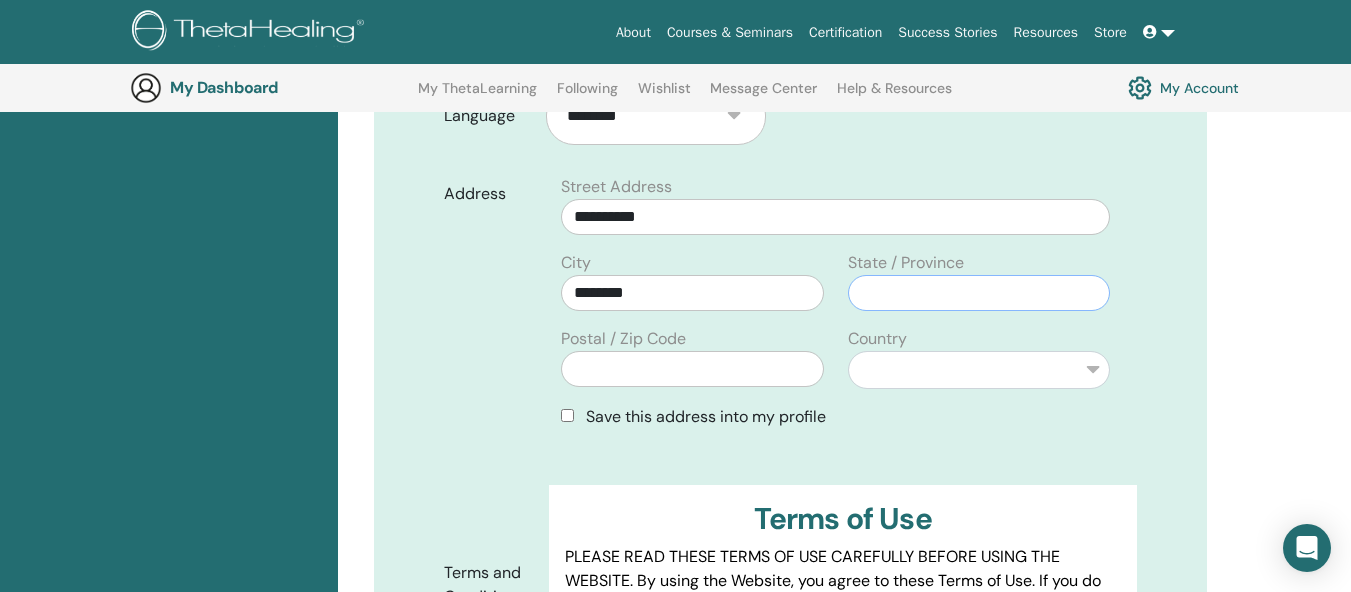 click at bounding box center (979, 293) 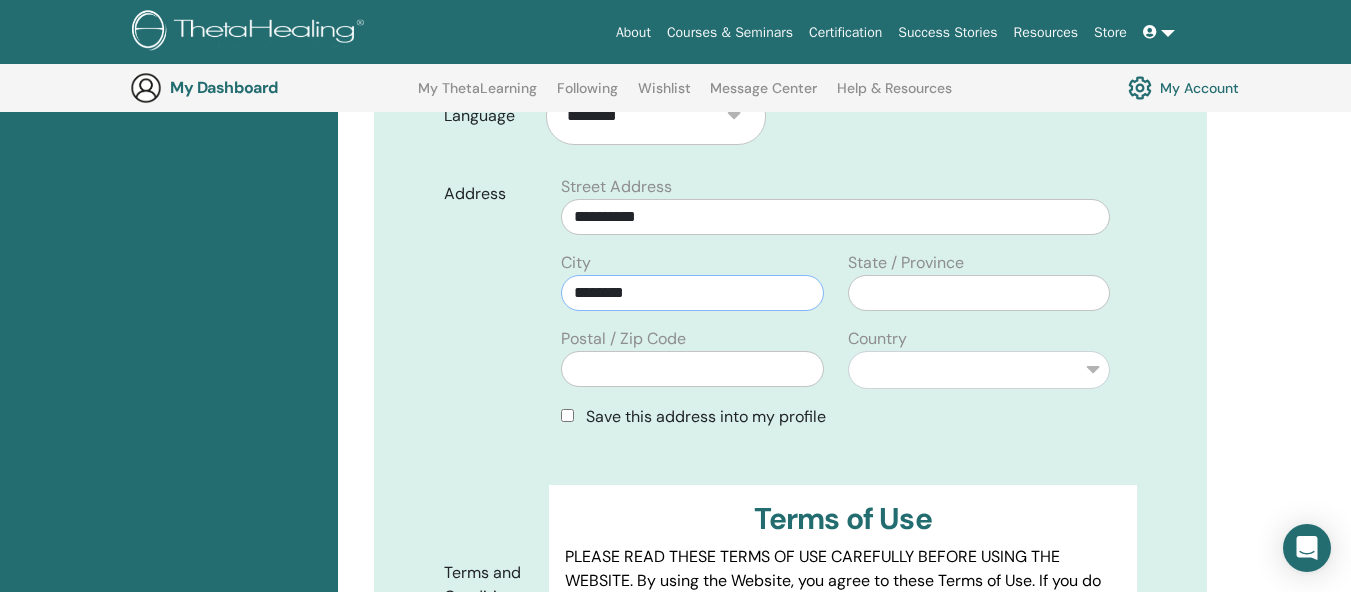 drag, startPoint x: 636, startPoint y: 289, endPoint x: 517, endPoint y: 289, distance: 119 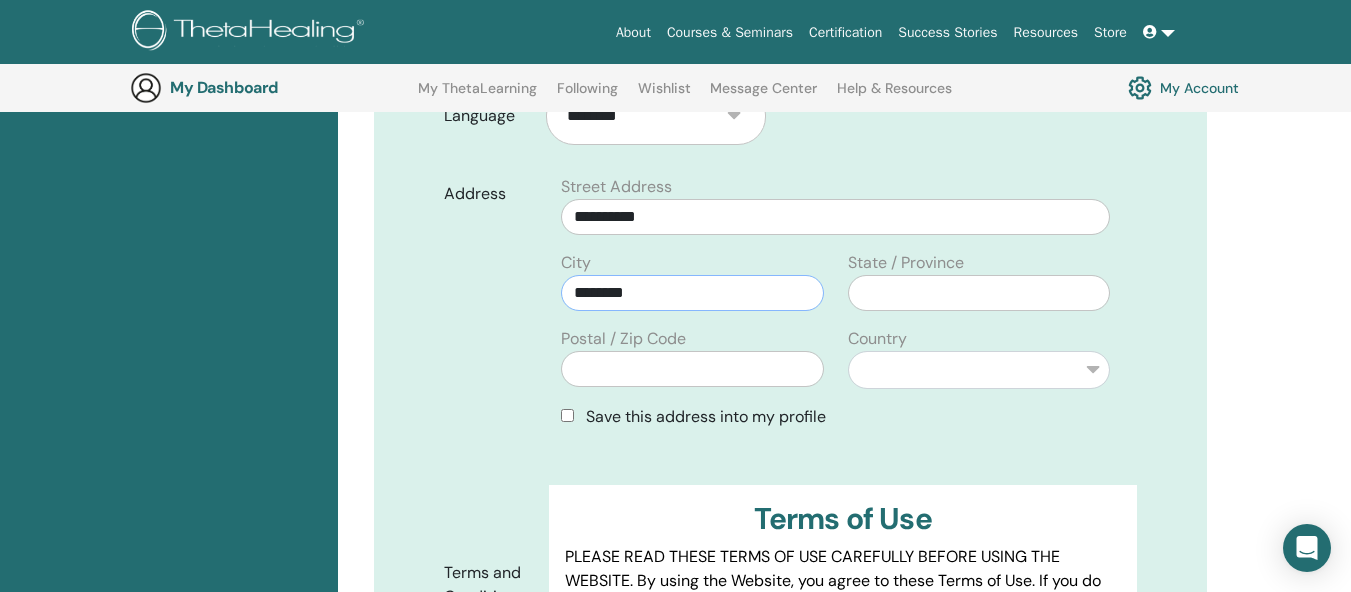 click on "**********" at bounding box center [790, 310] 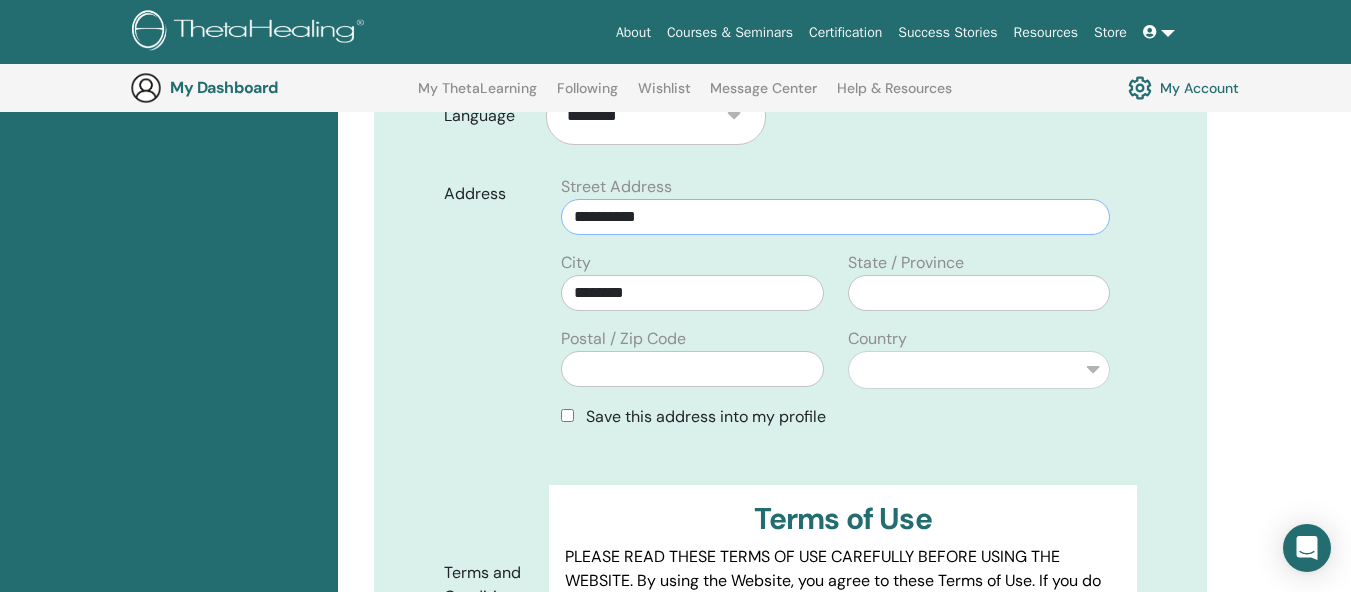 drag, startPoint x: 658, startPoint y: 221, endPoint x: 341, endPoint y: 185, distance: 319.03763 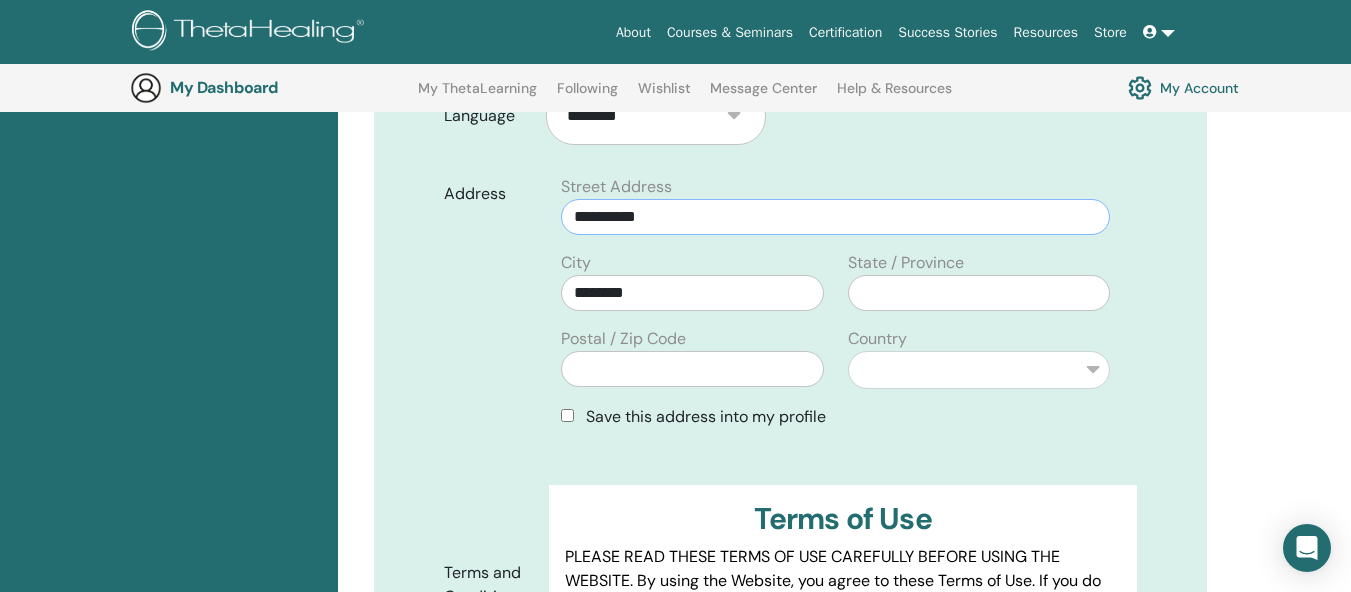 click on "**********" at bounding box center (790, 310) 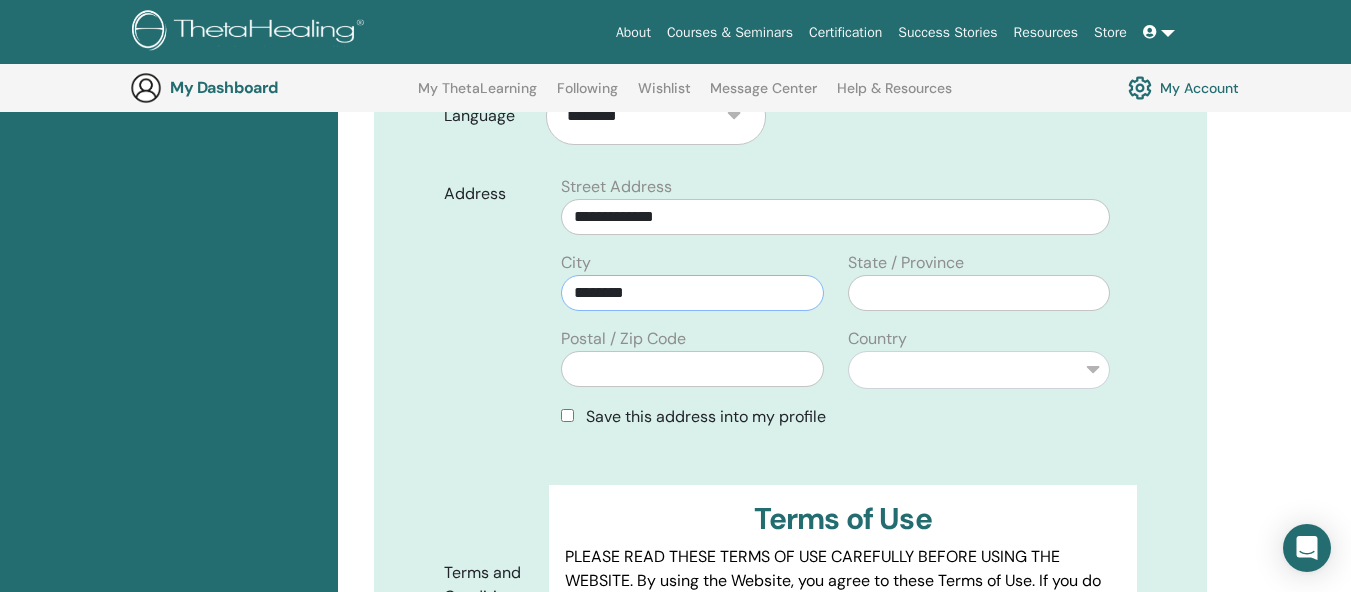 drag, startPoint x: 672, startPoint y: 296, endPoint x: 222, endPoint y: 239, distance: 453.59564 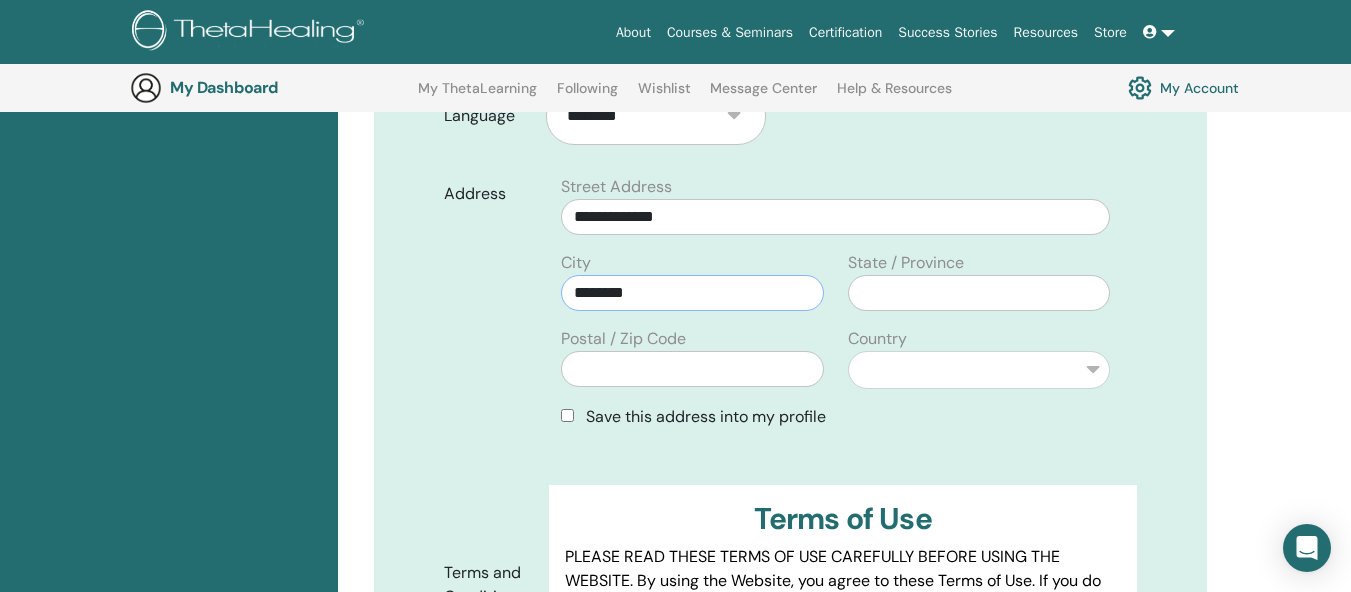 click on "Certifications
Upcoming Seminars
Completed Seminars
Confirm Your Registration
You are registering for  Basic DNA with Andreea Silvia Ionita  on  August 08, 2025  in  Romania, Bucharest .
This seminar will be held  in-person
and will be provided in  Romanian .
City" at bounding box center (675, 584) 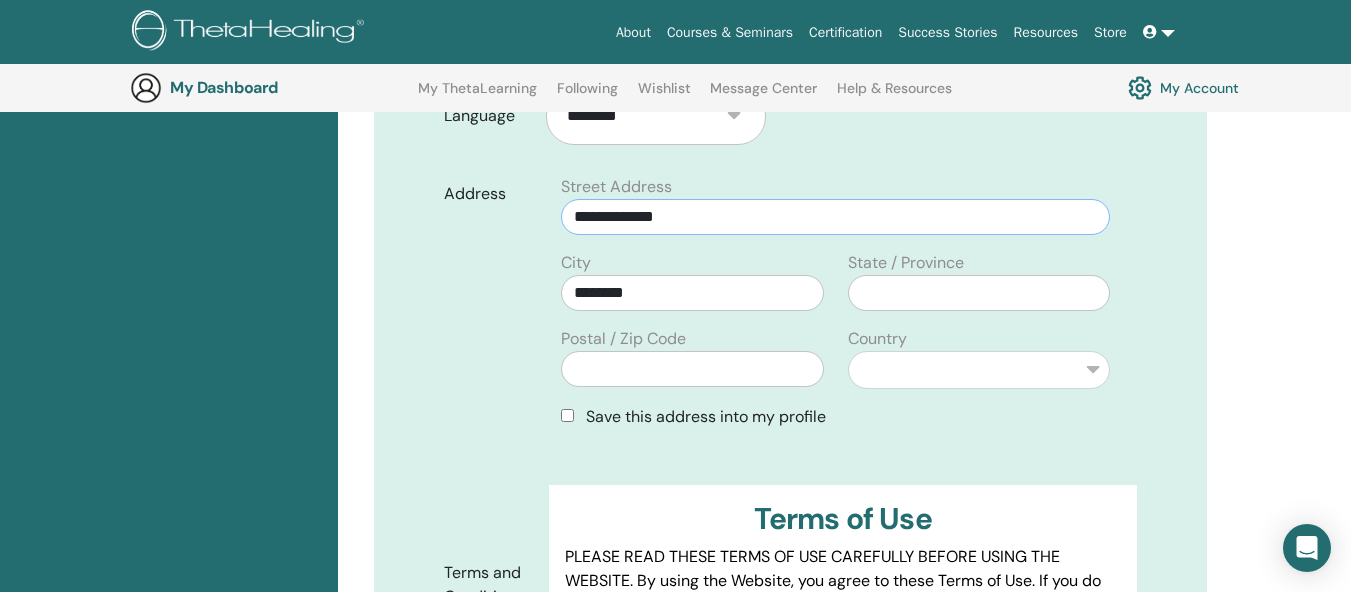 drag, startPoint x: 673, startPoint y: 220, endPoint x: 485, endPoint y: 197, distance: 189.40169 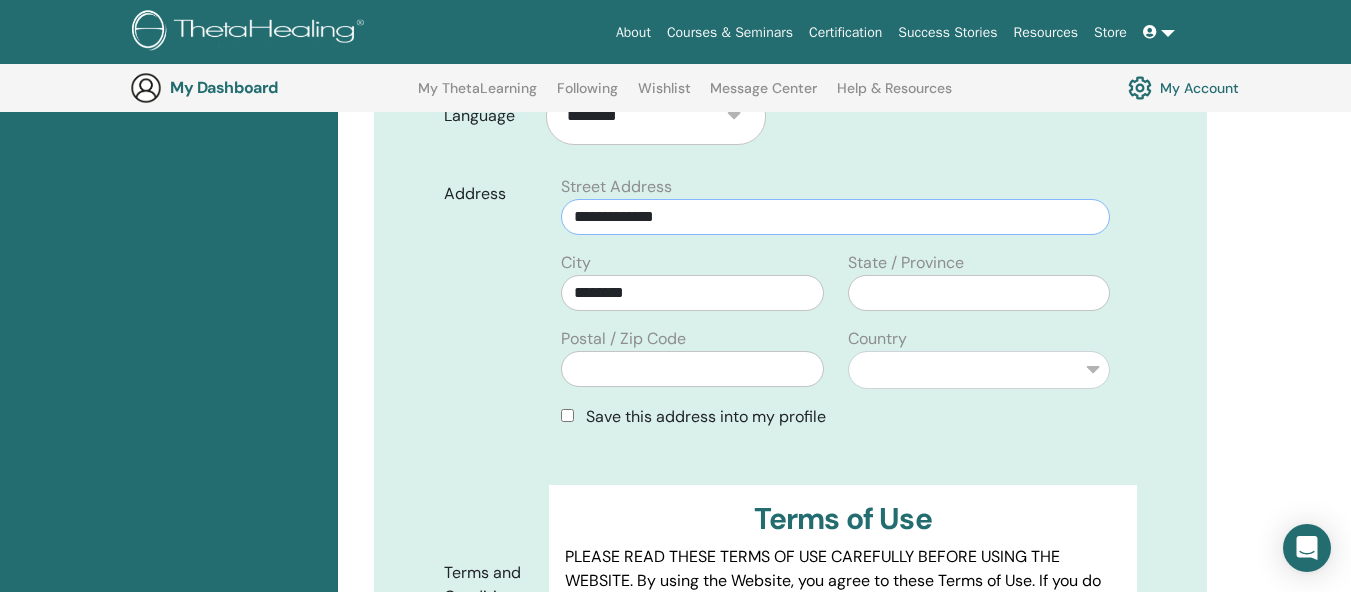 click on "**********" at bounding box center [790, 310] 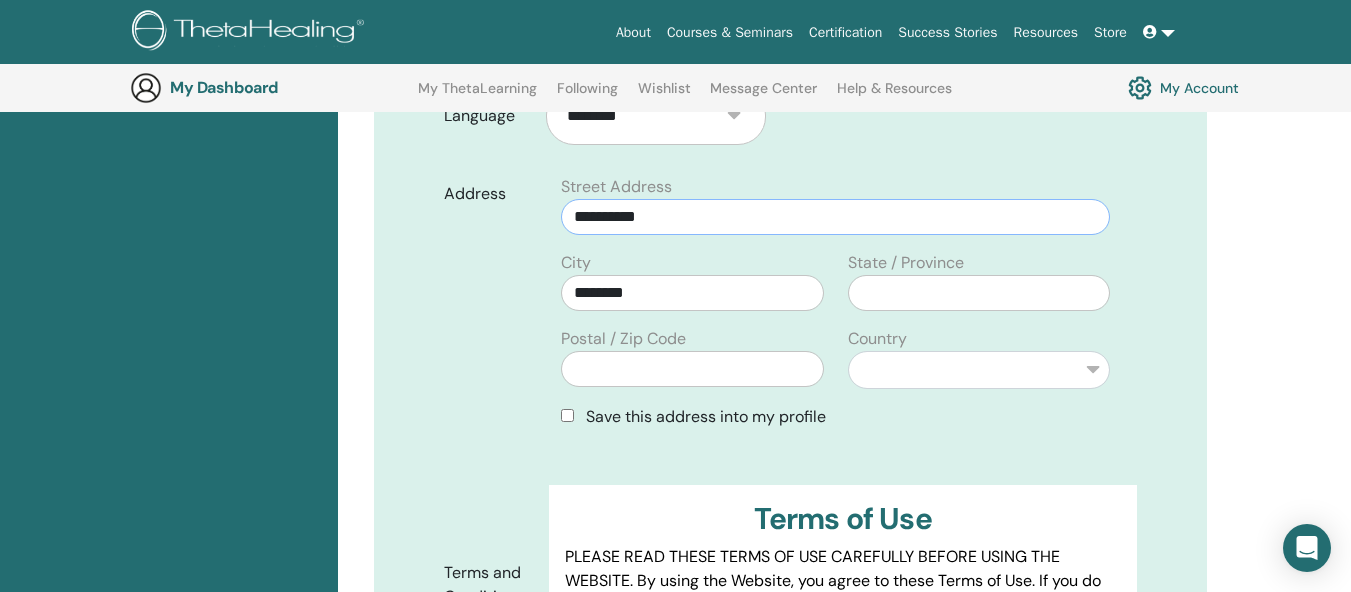 type on "**********" 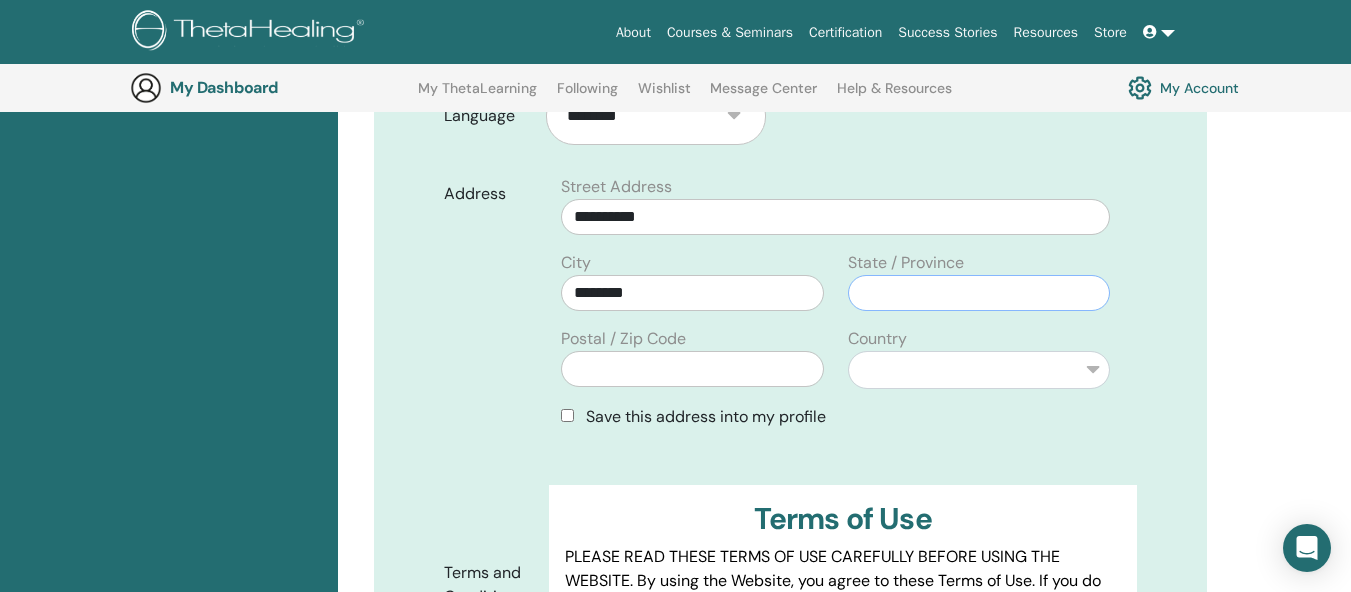 click at bounding box center (979, 293) 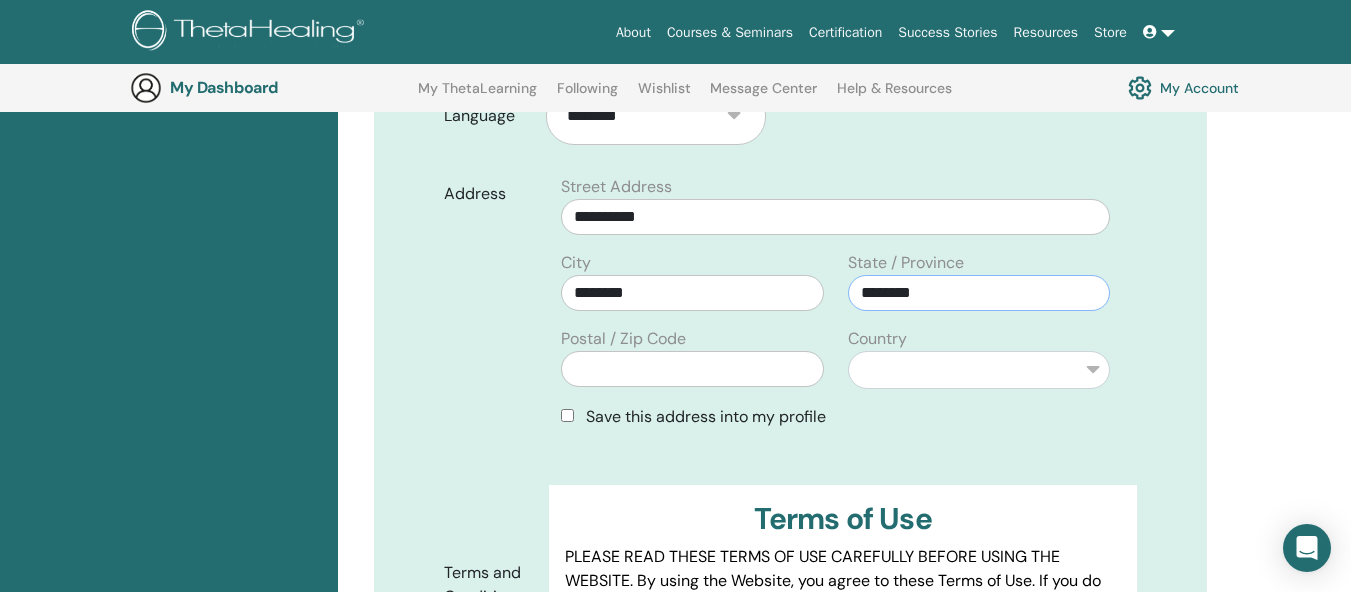 type on "********" 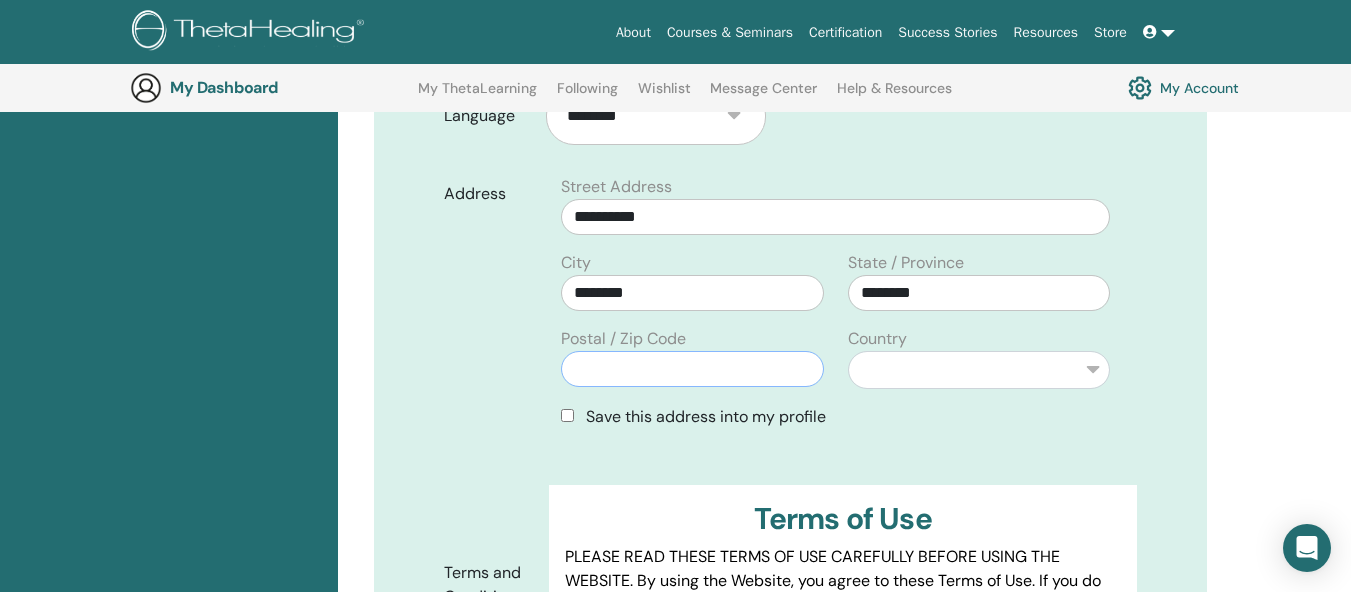 click at bounding box center [692, 369] 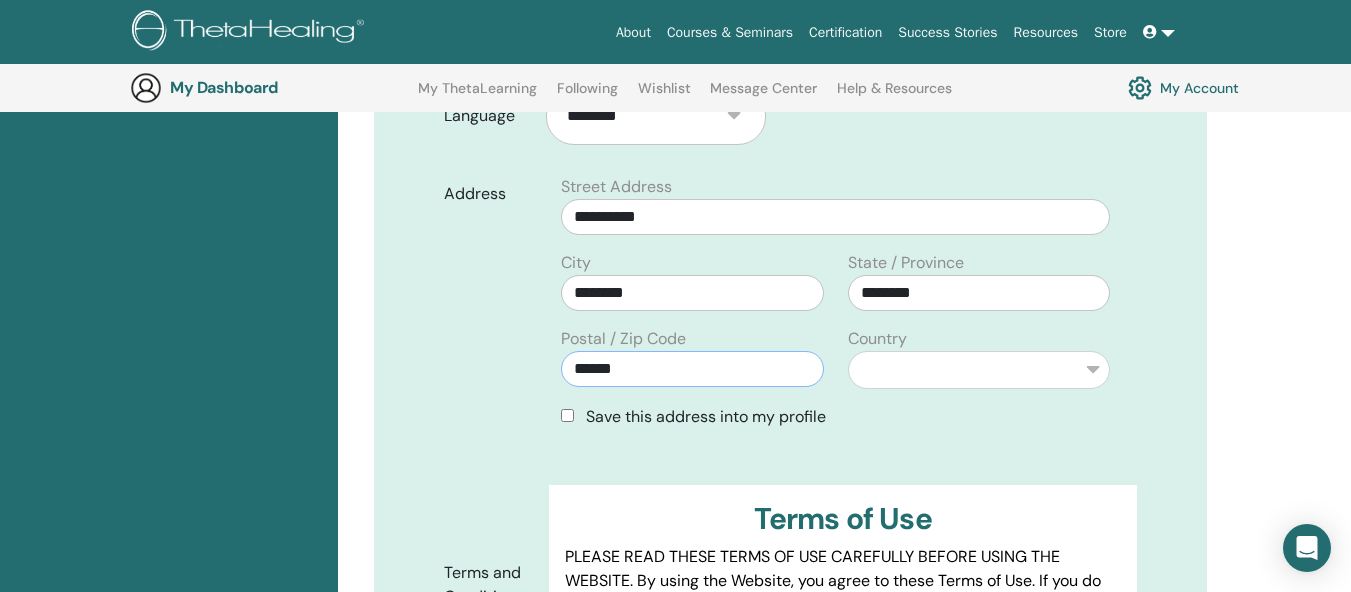 type on "******" 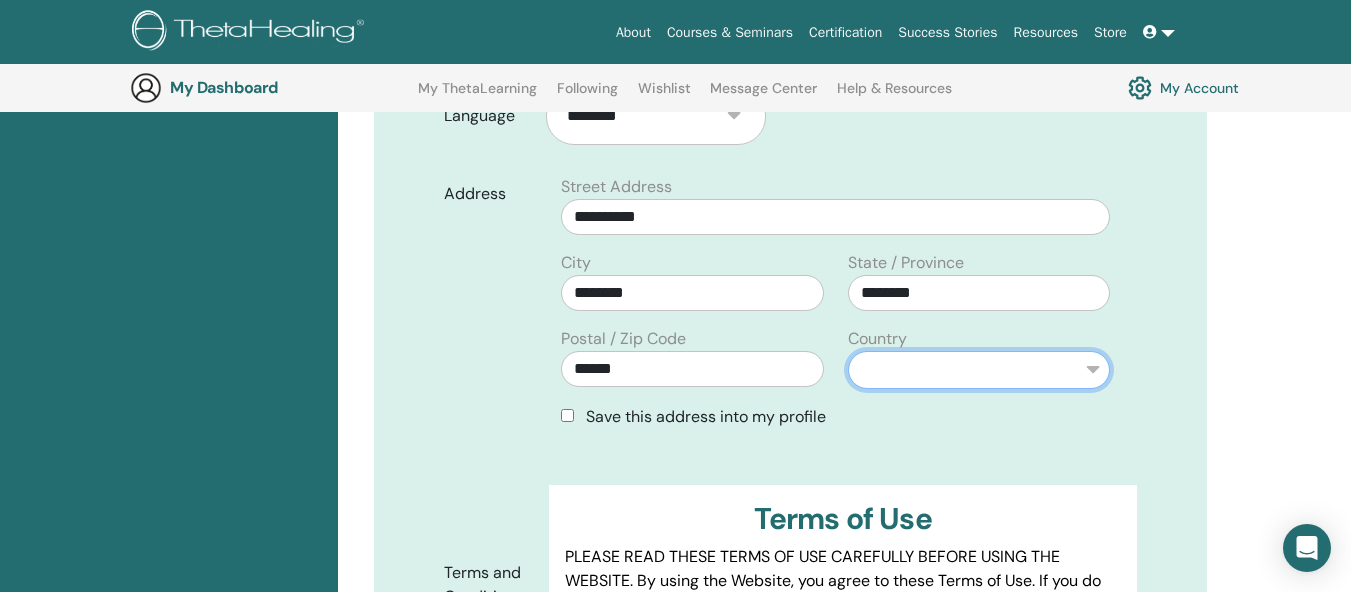 click on "**********" at bounding box center [979, 370] 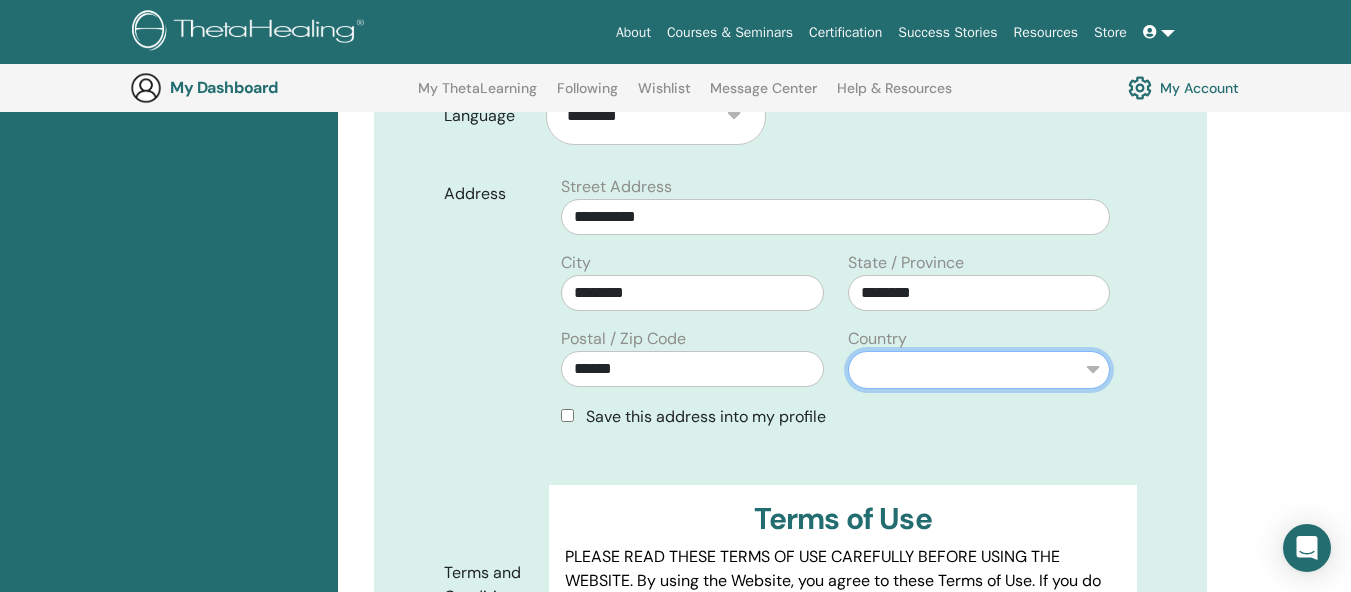 select on "***" 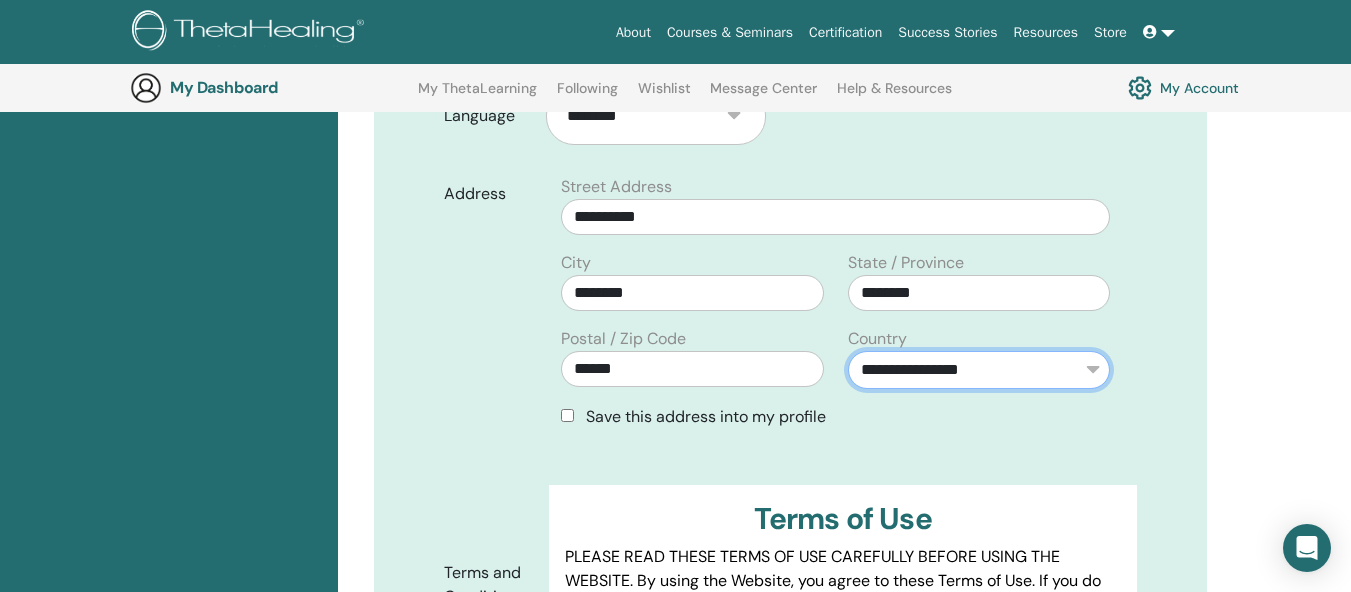 click on "**********" at bounding box center [979, 370] 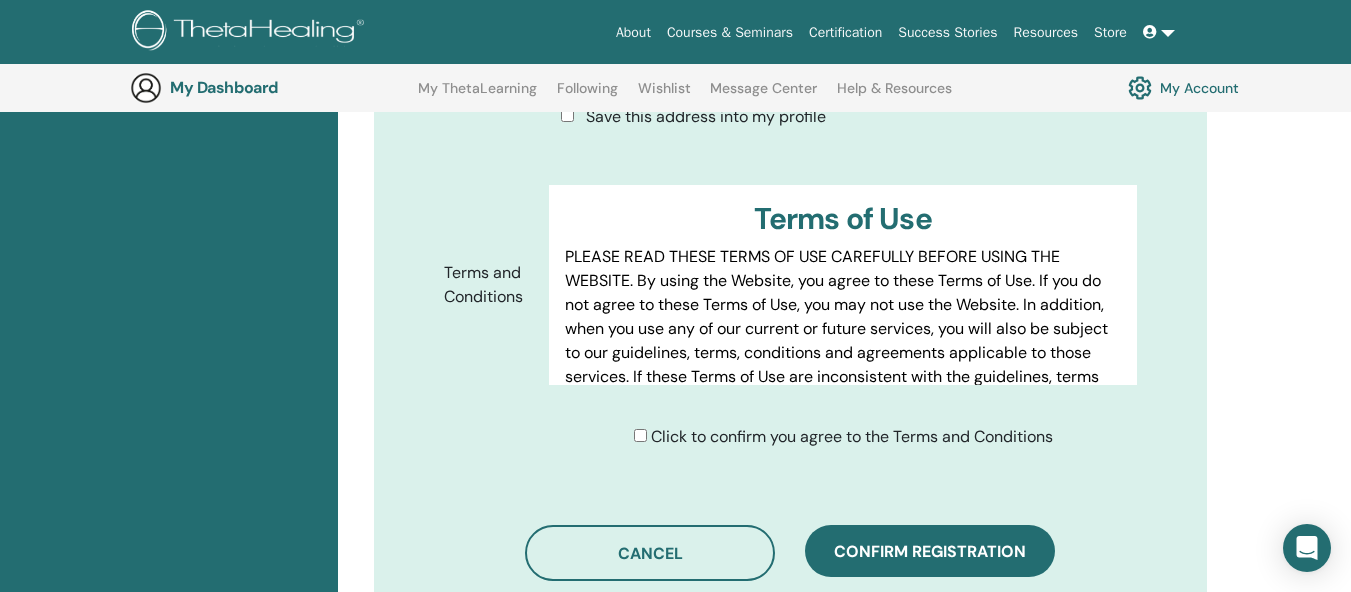 scroll, scrollTop: 1048, scrollLeft: 0, axis: vertical 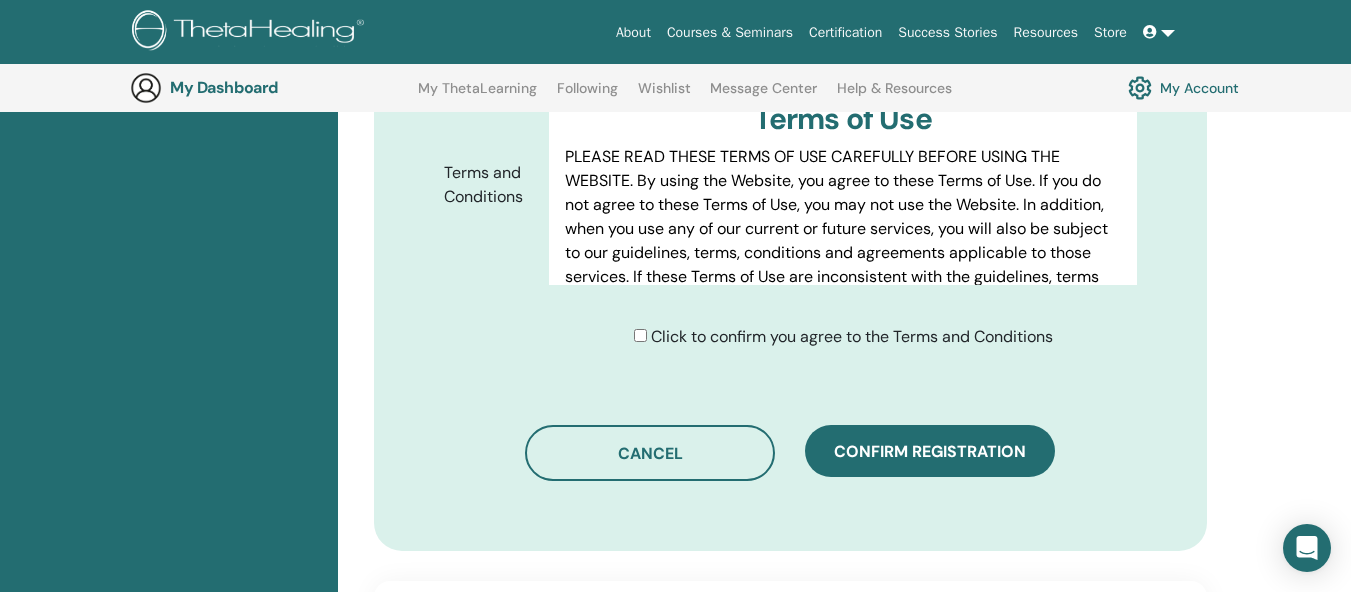 click on "Confirm registration" at bounding box center (930, 451) 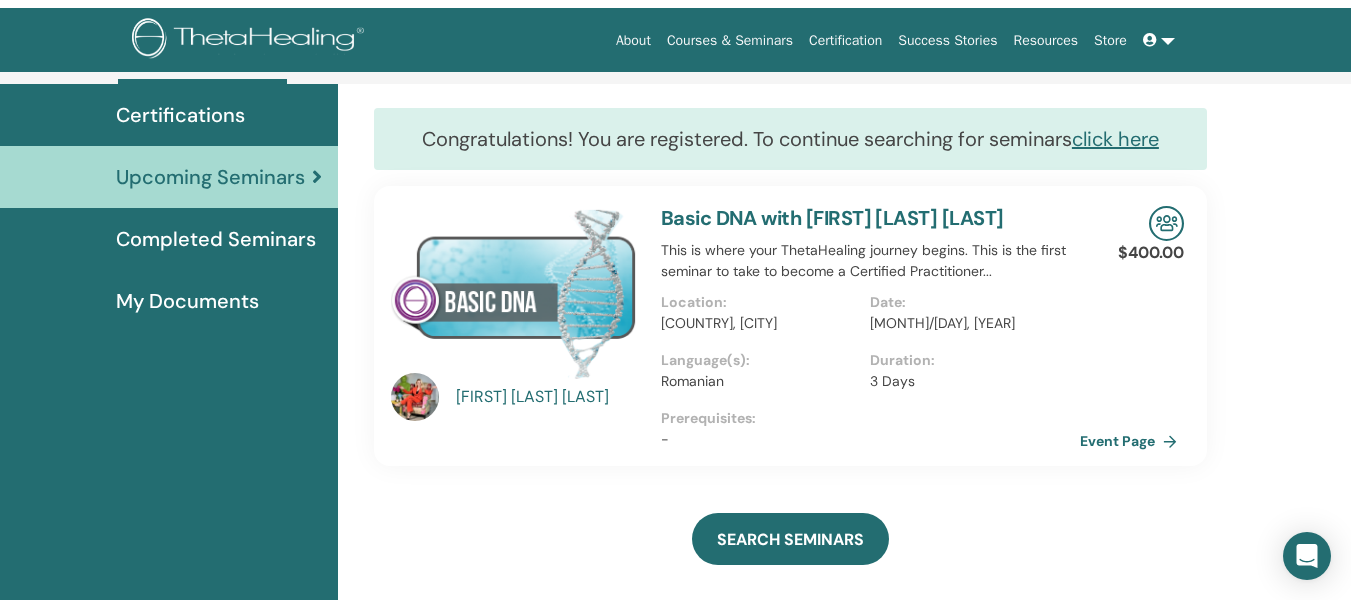 scroll, scrollTop: 0, scrollLeft: 0, axis: both 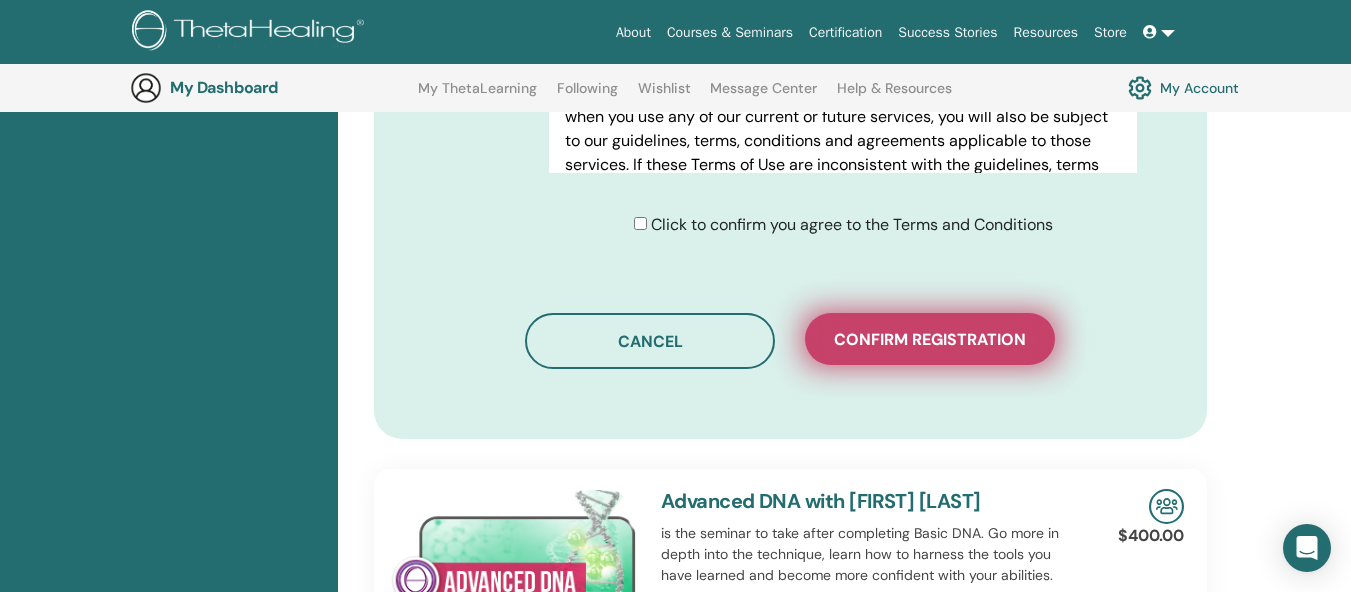 click on "Confirm registration" at bounding box center (930, 339) 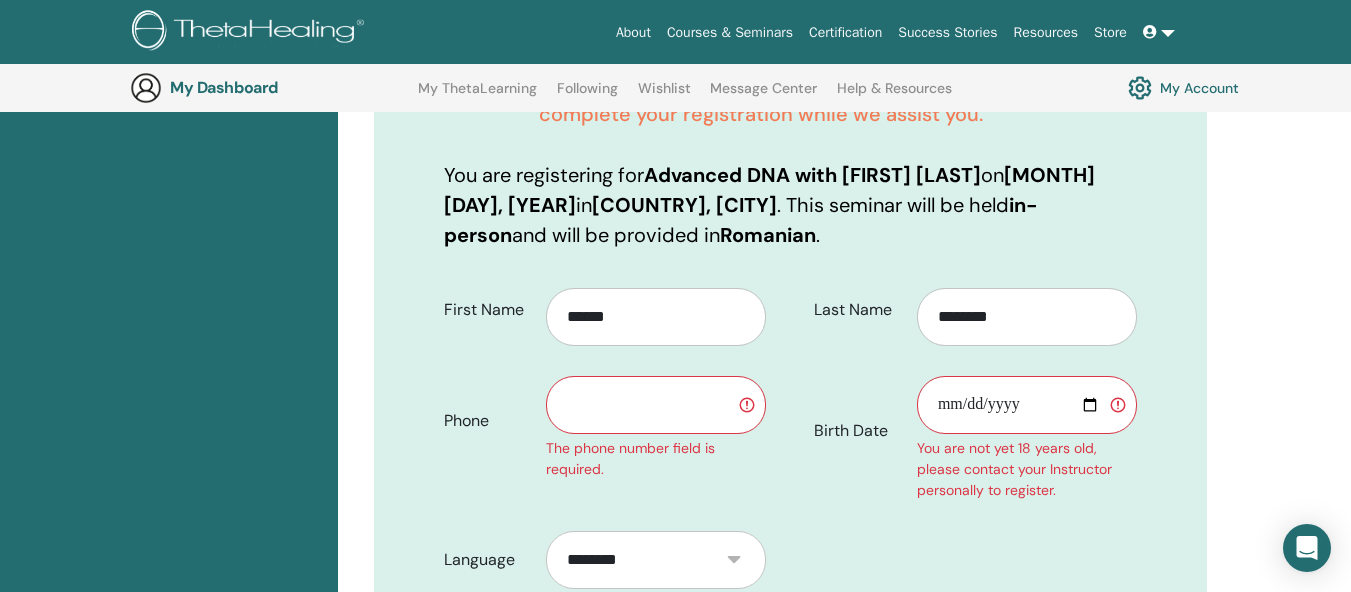 scroll, scrollTop: 548, scrollLeft: 0, axis: vertical 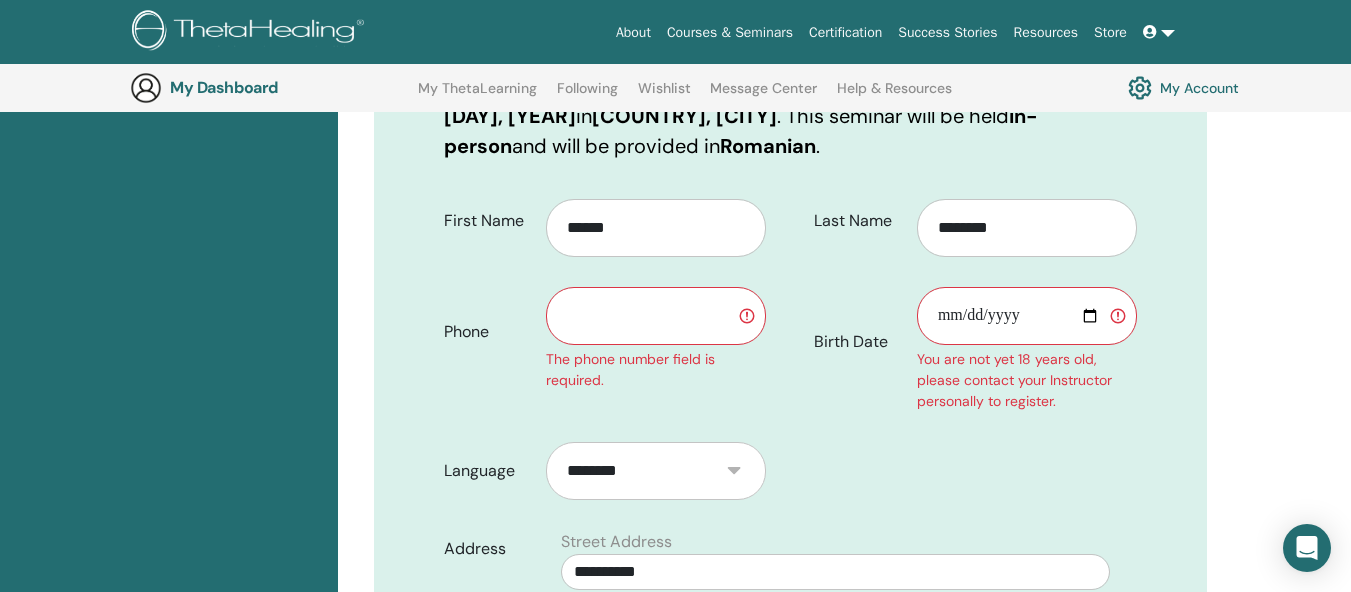 click at bounding box center [656, 316] 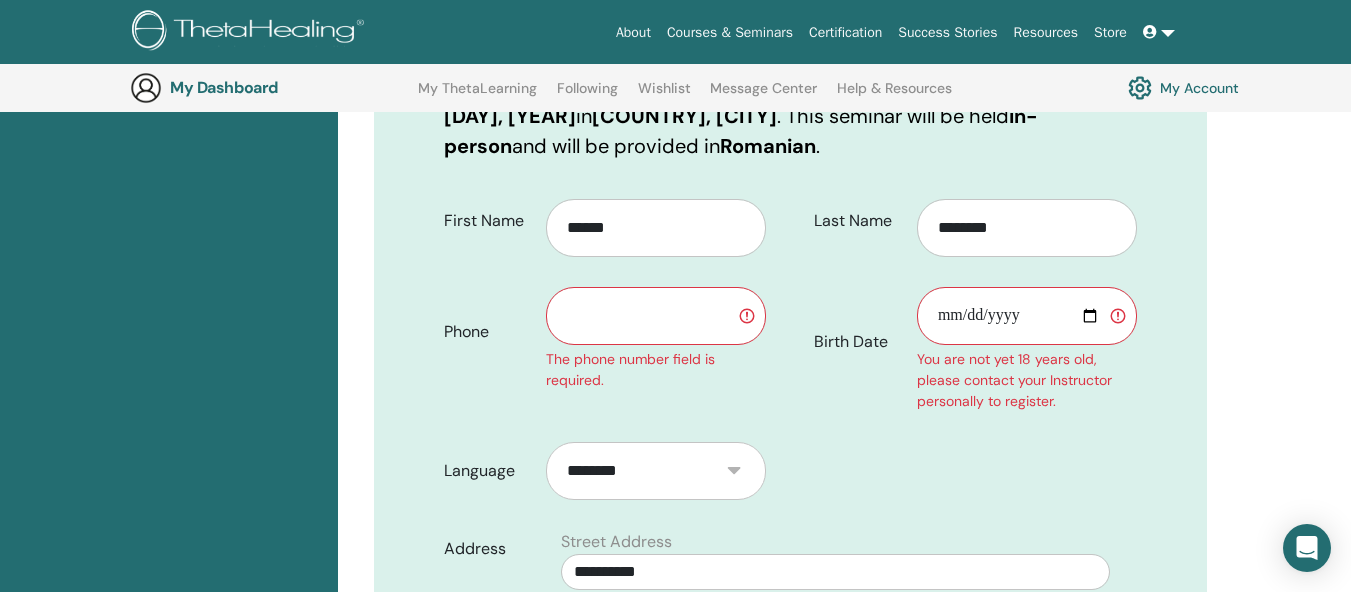 type on "**********" 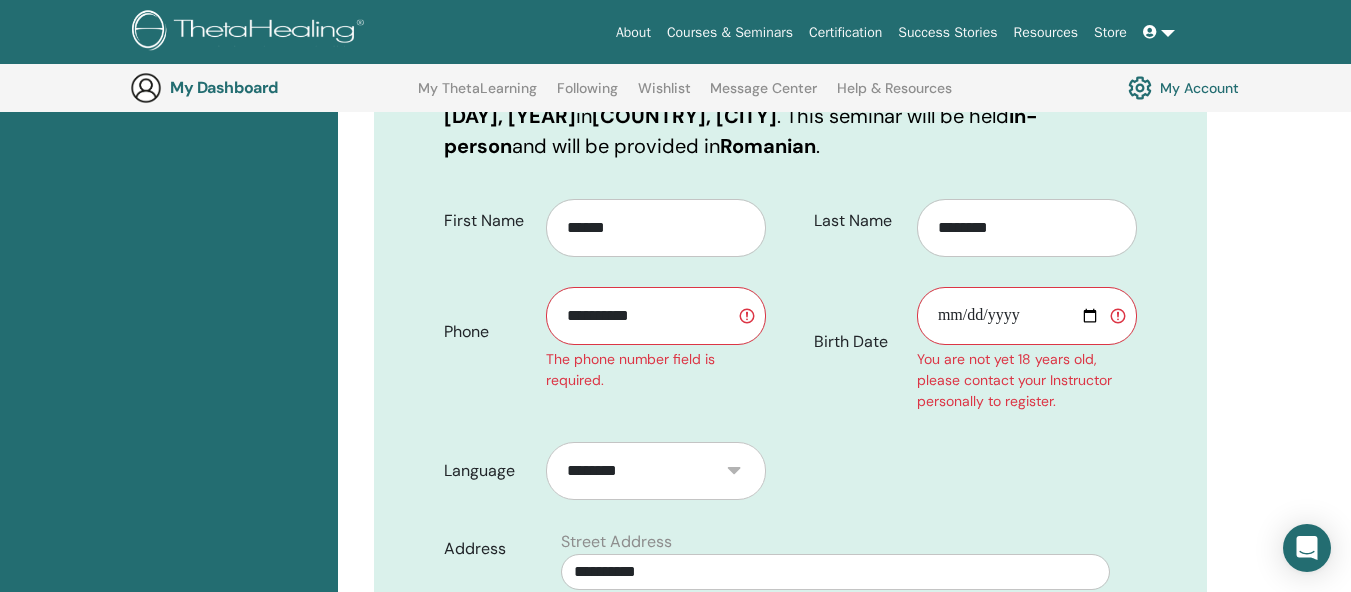 click on "Birth Date" at bounding box center [1027, 316] 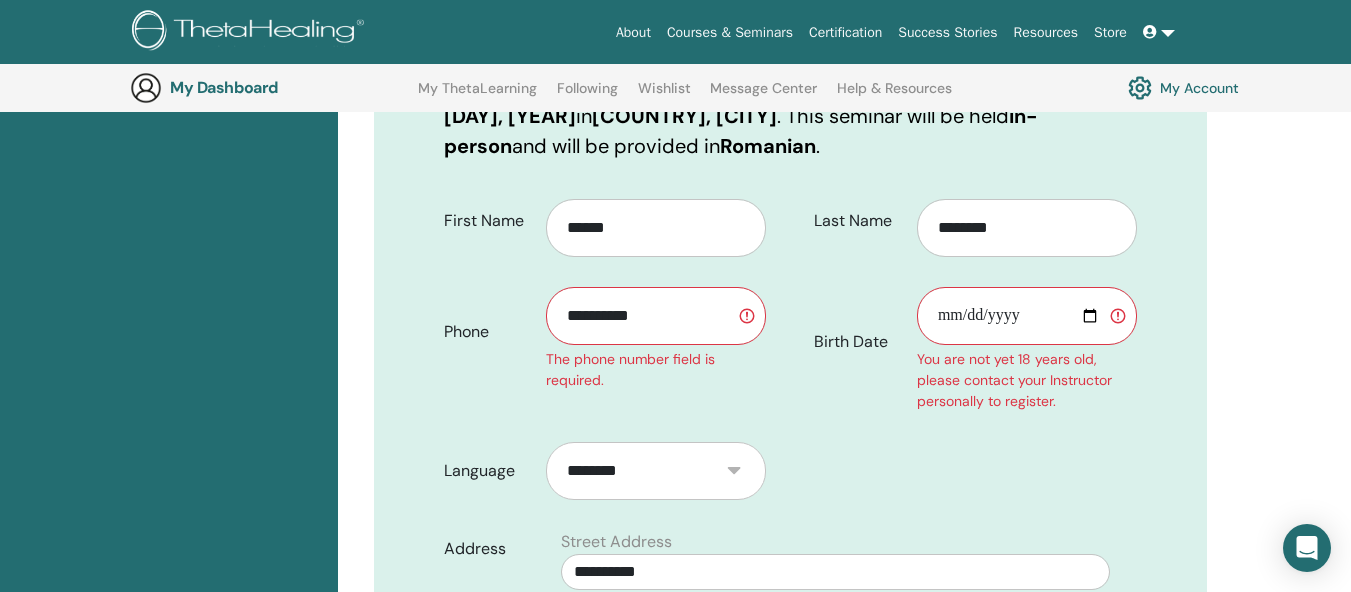 type on "**********" 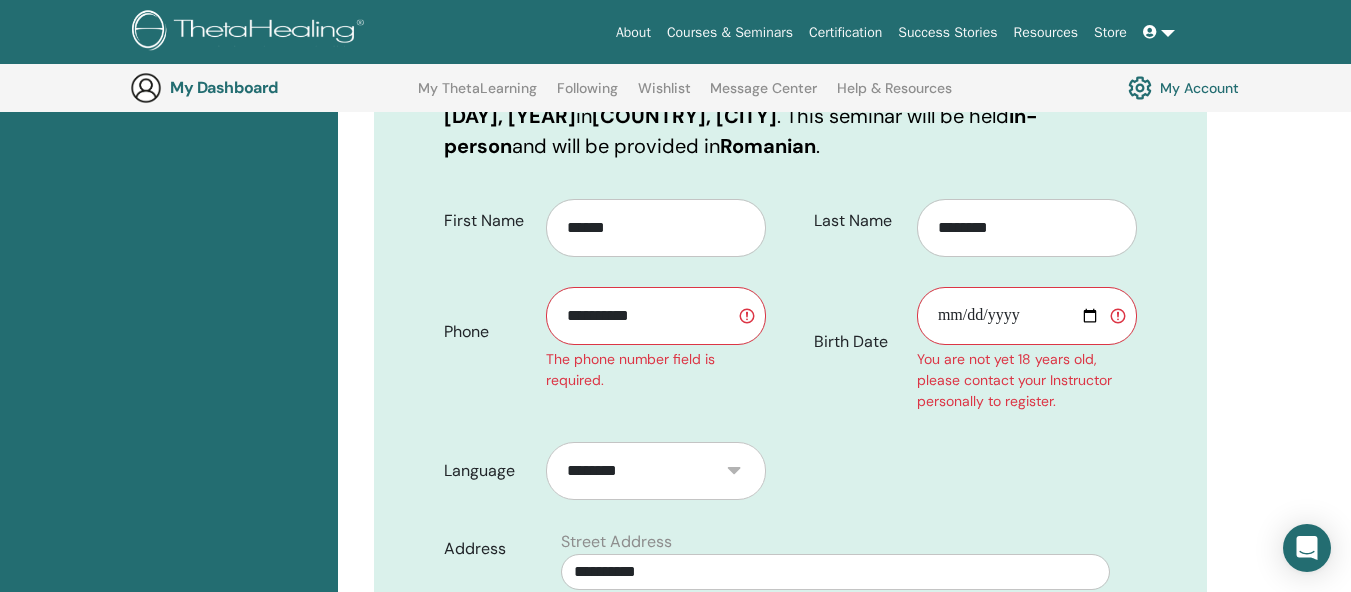 click on "**********" at bounding box center (971, 306) 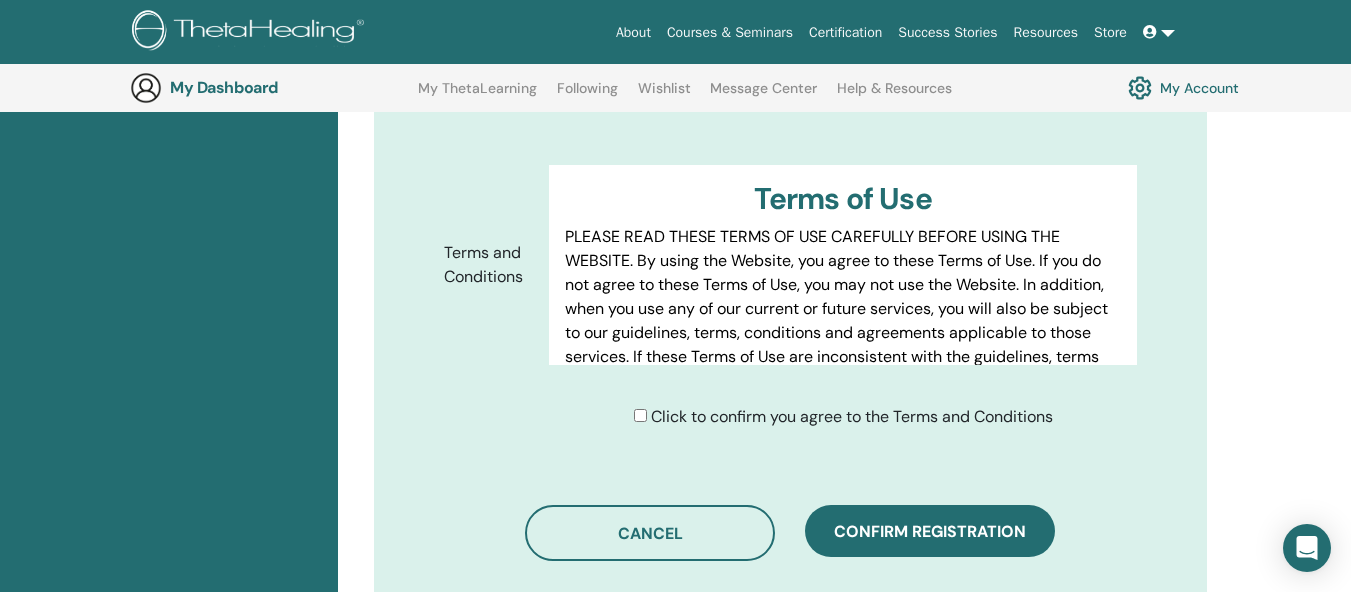 scroll, scrollTop: 1348, scrollLeft: 0, axis: vertical 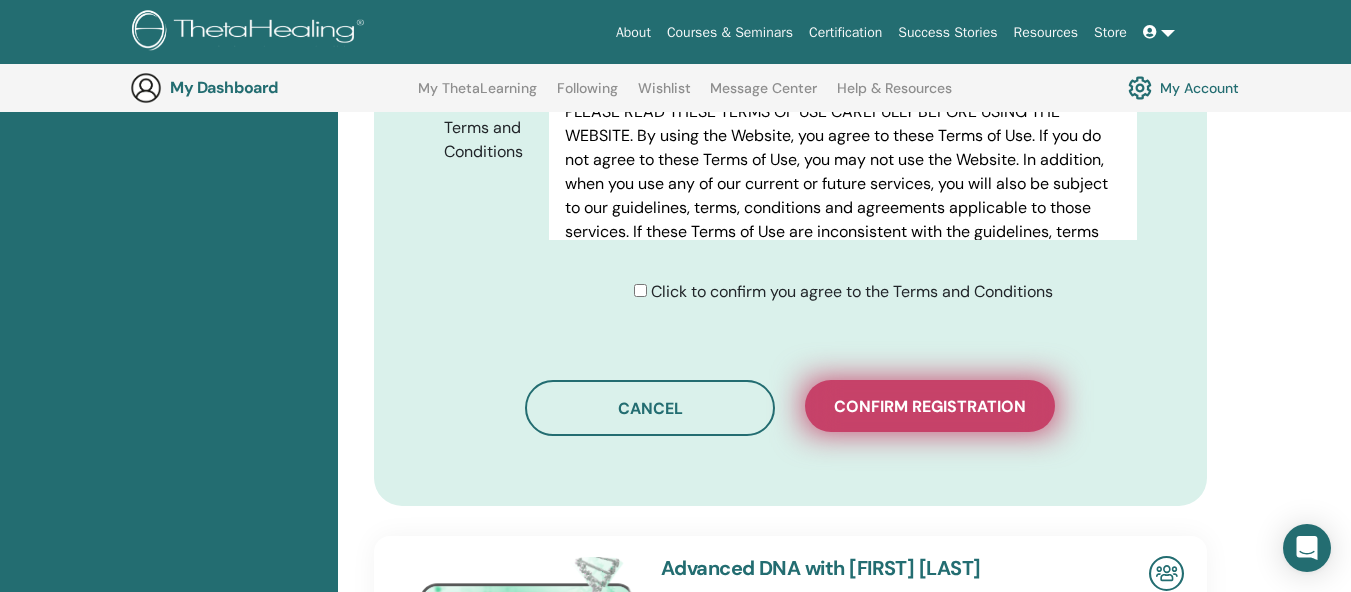 click on "Confirm registration" at bounding box center (930, 406) 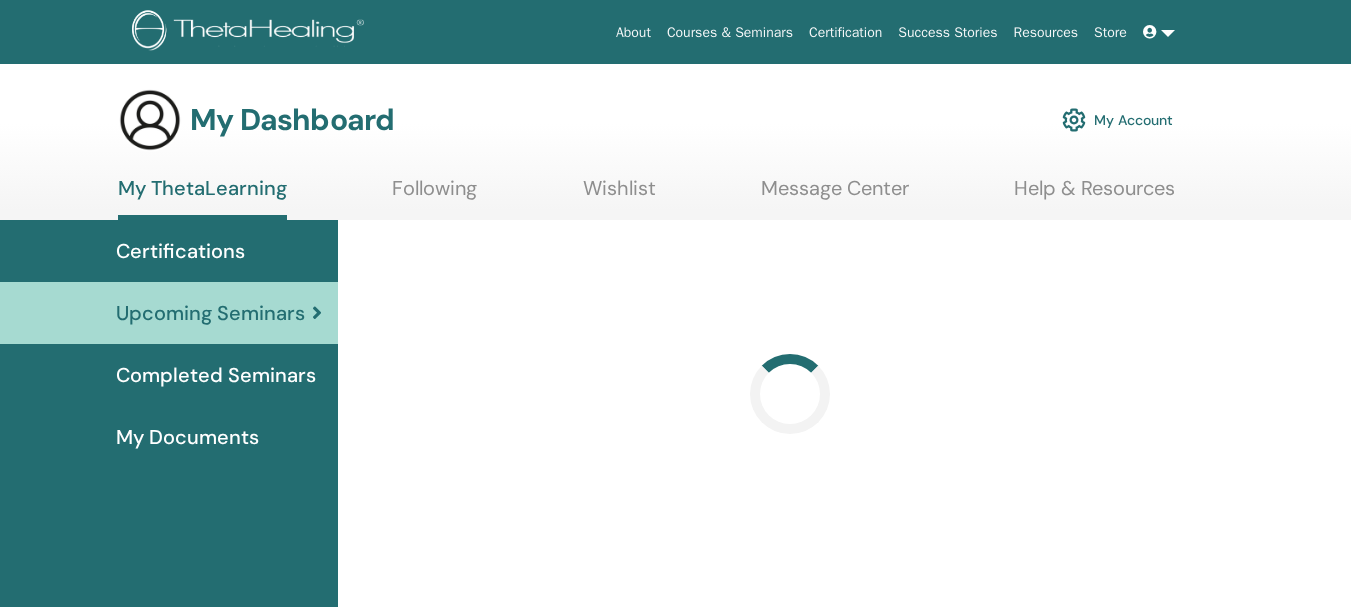 scroll, scrollTop: 0, scrollLeft: 0, axis: both 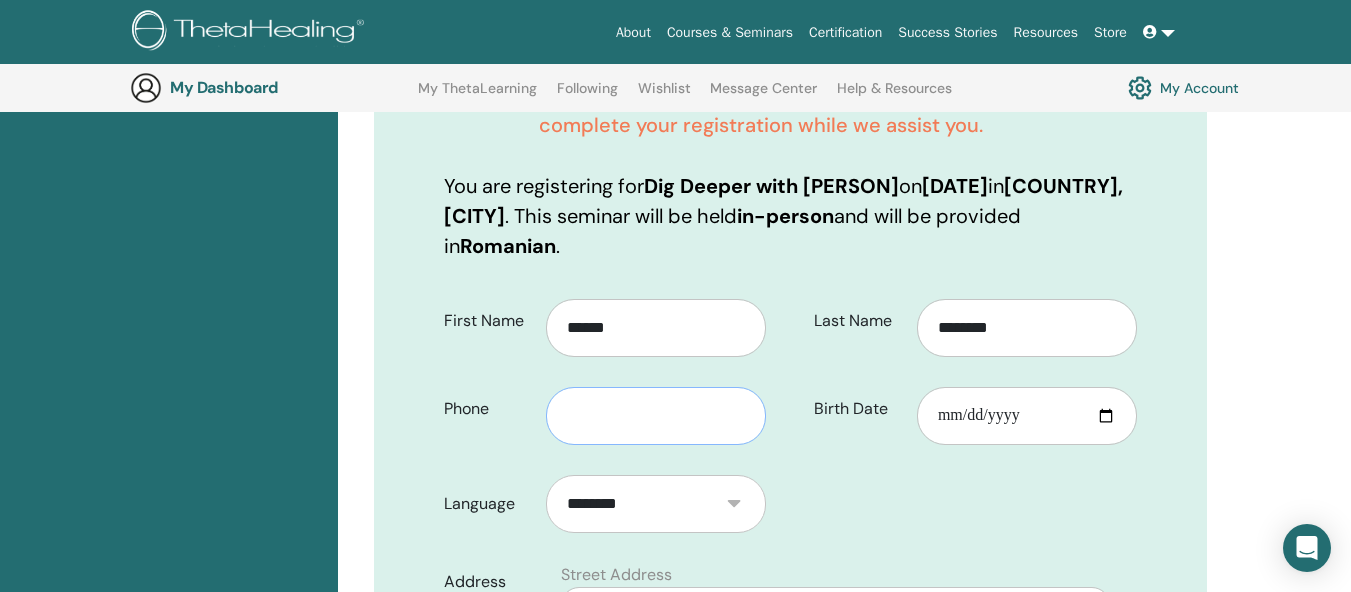 click at bounding box center [656, 416] 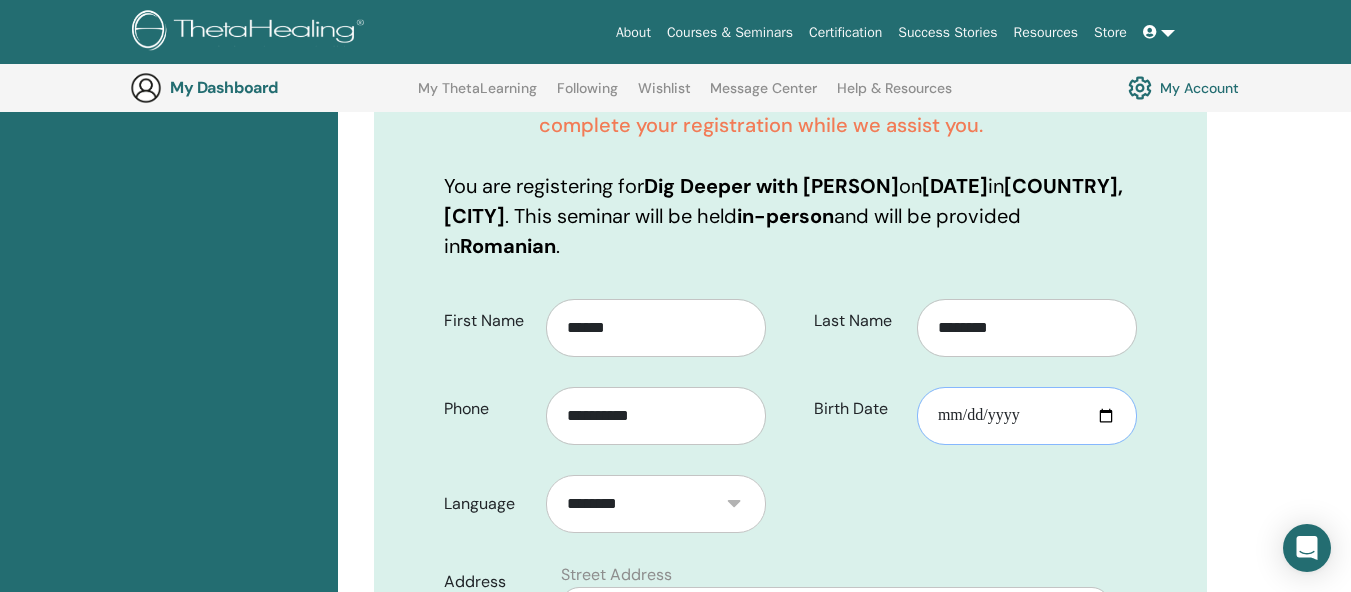 click on "Birth Date" at bounding box center (1027, 416) 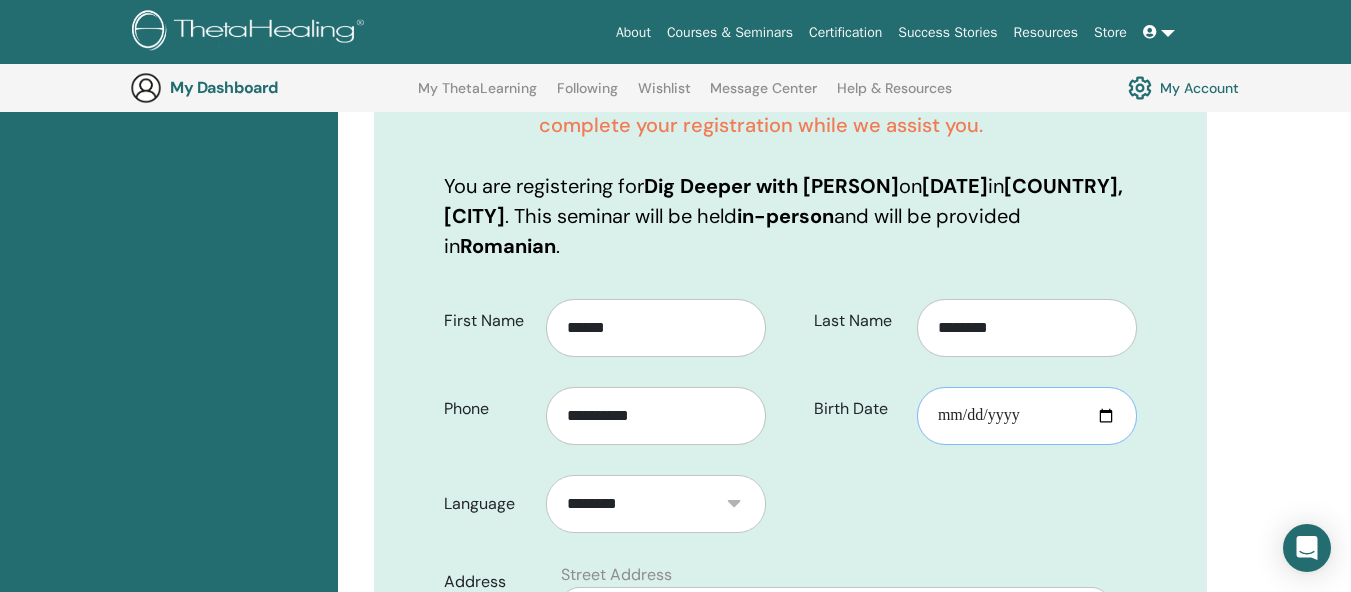 type on "**********" 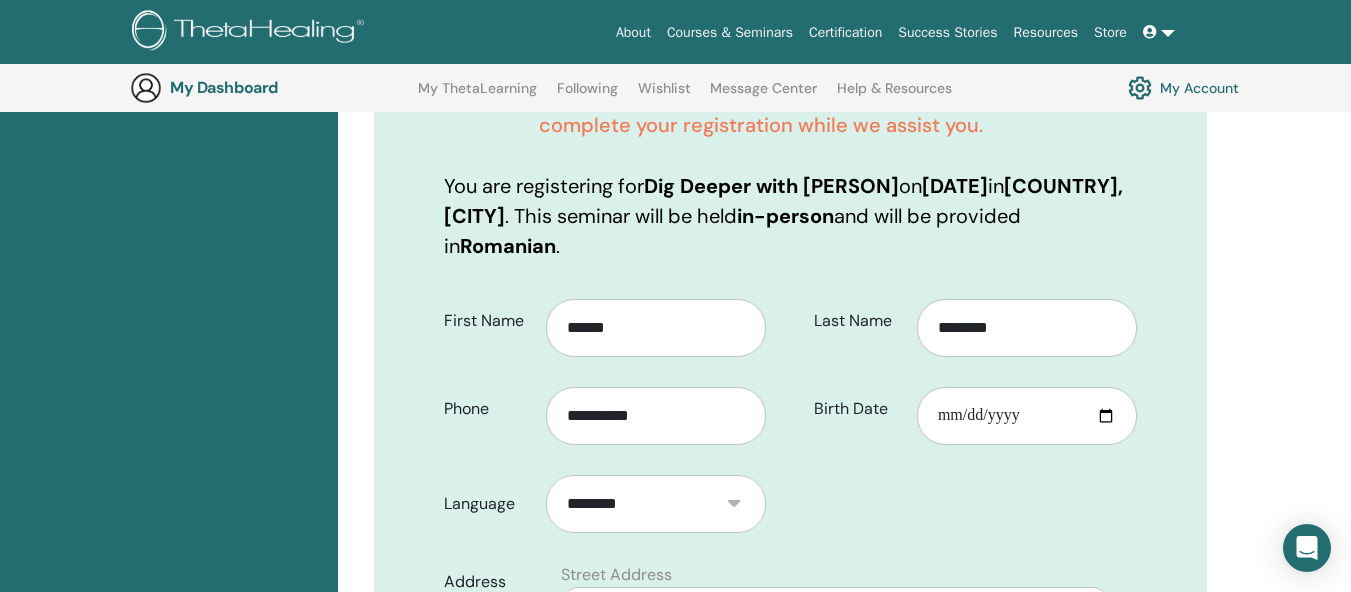 click on "Confirm Your Registration
It appears you are missing prerequisites to attend this seminar.
Please read this support article to find out why.
If you have or will have the prerequisite, go ahead, and complete your registration while we assist you.
You are registering for  Dig Deeper with [PERSON]  on  [DATE]  in  [COUNTRY], [CITY] .
This seminar will be held  in-person
and will be provided in  Romanian .
First Name
[FIRST]
Phone
[PHONE]" at bounding box center [790, 589] 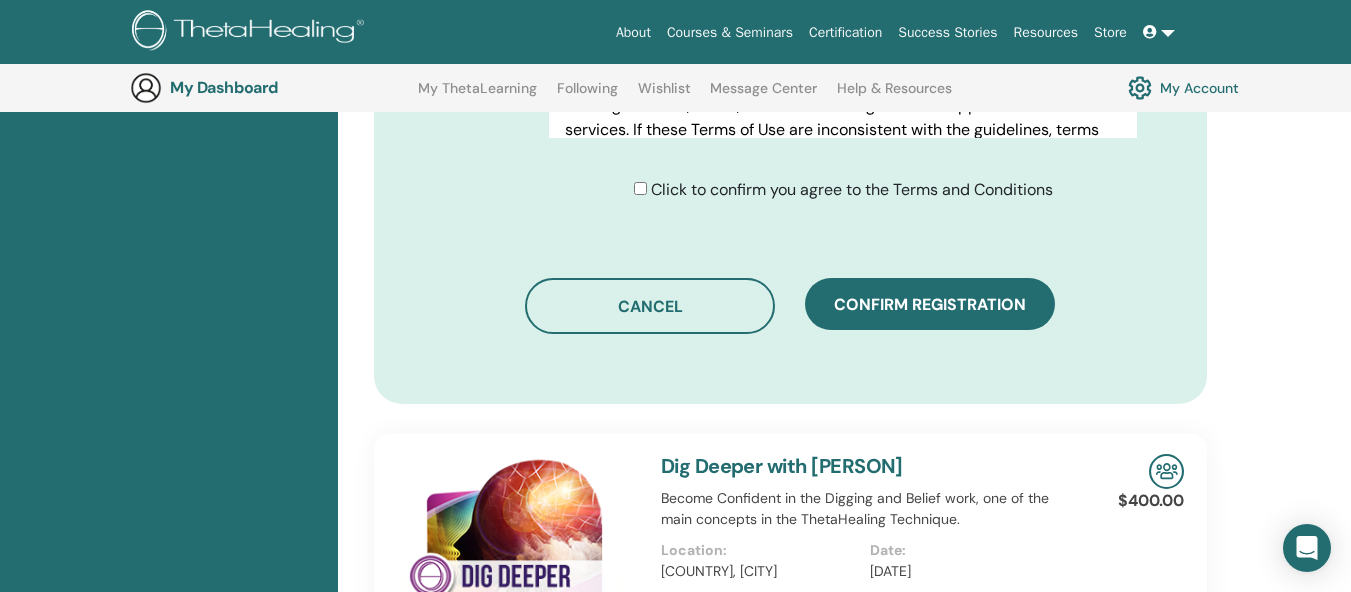 scroll, scrollTop: 1348, scrollLeft: 0, axis: vertical 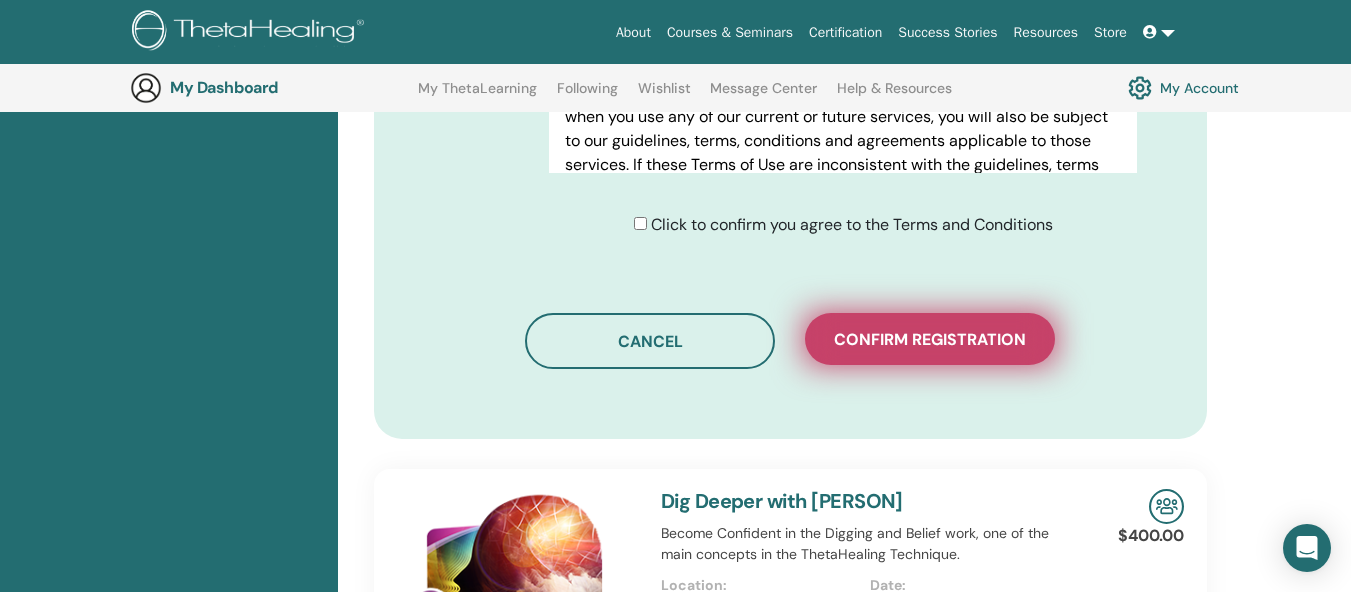 click on "Confirm registration" at bounding box center (930, 339) 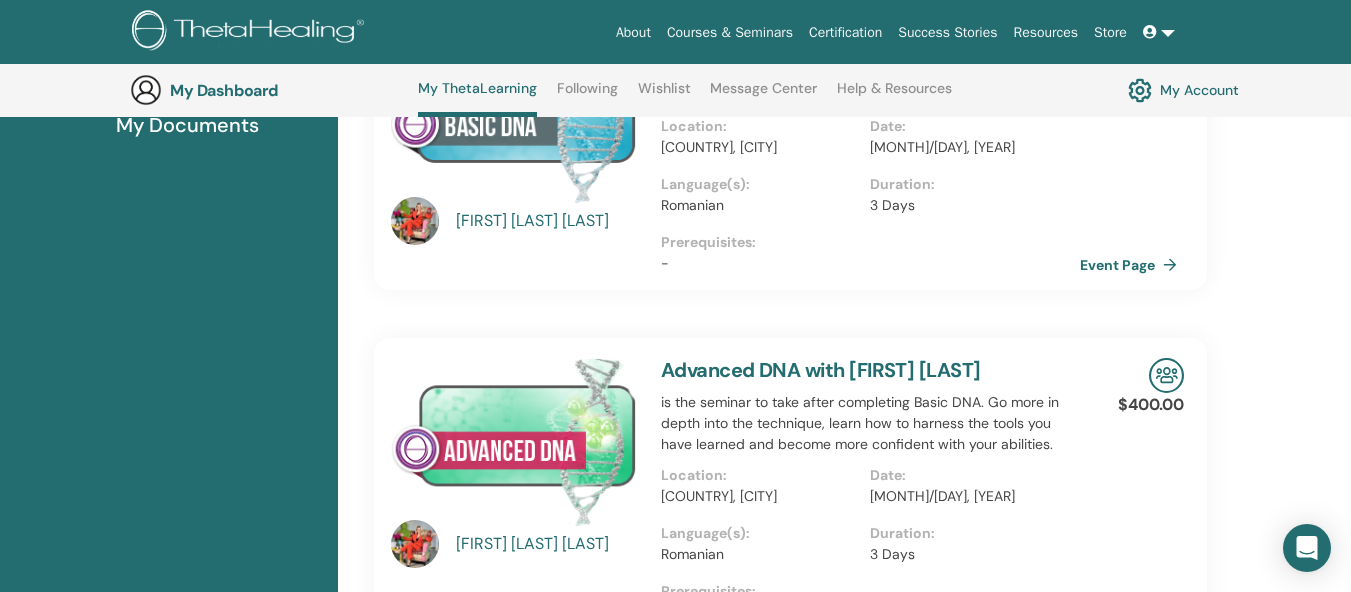 scroll, scrollTop: 353, scrollLeft: 0, axis: vertical 